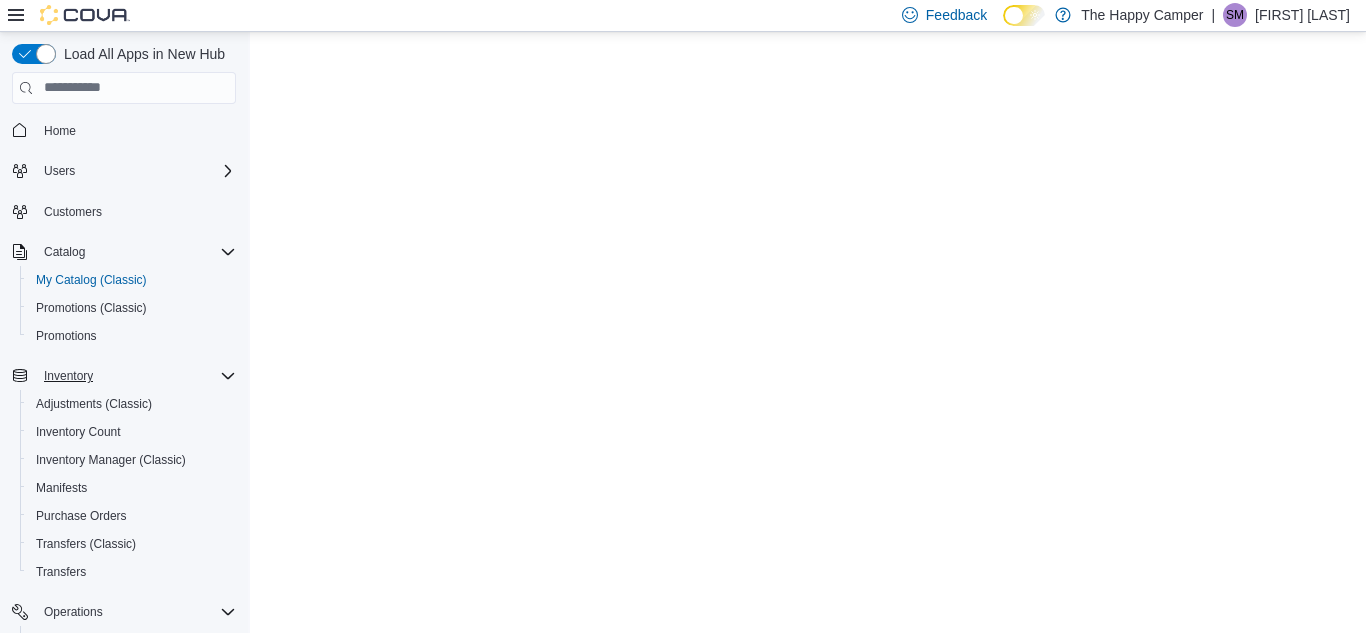 scroll, scrollTop: 0, scrollLeft: 0, axis: both 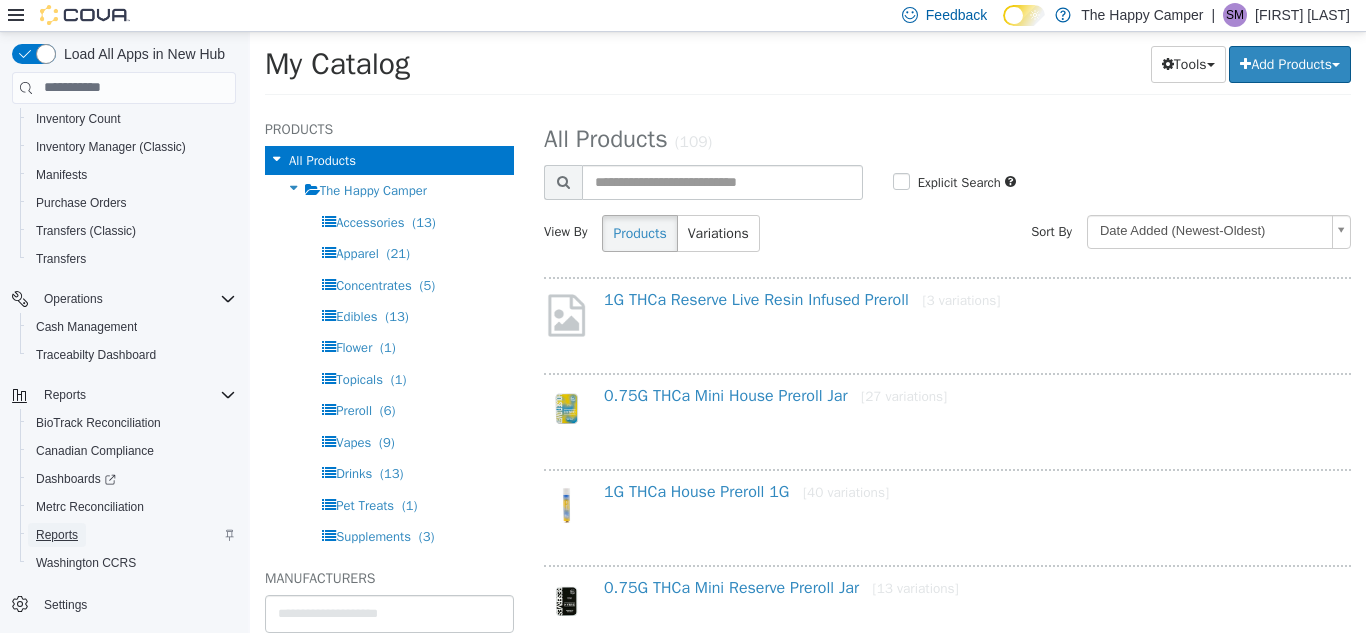 click on "Reports" at bounding box center [57, 535] 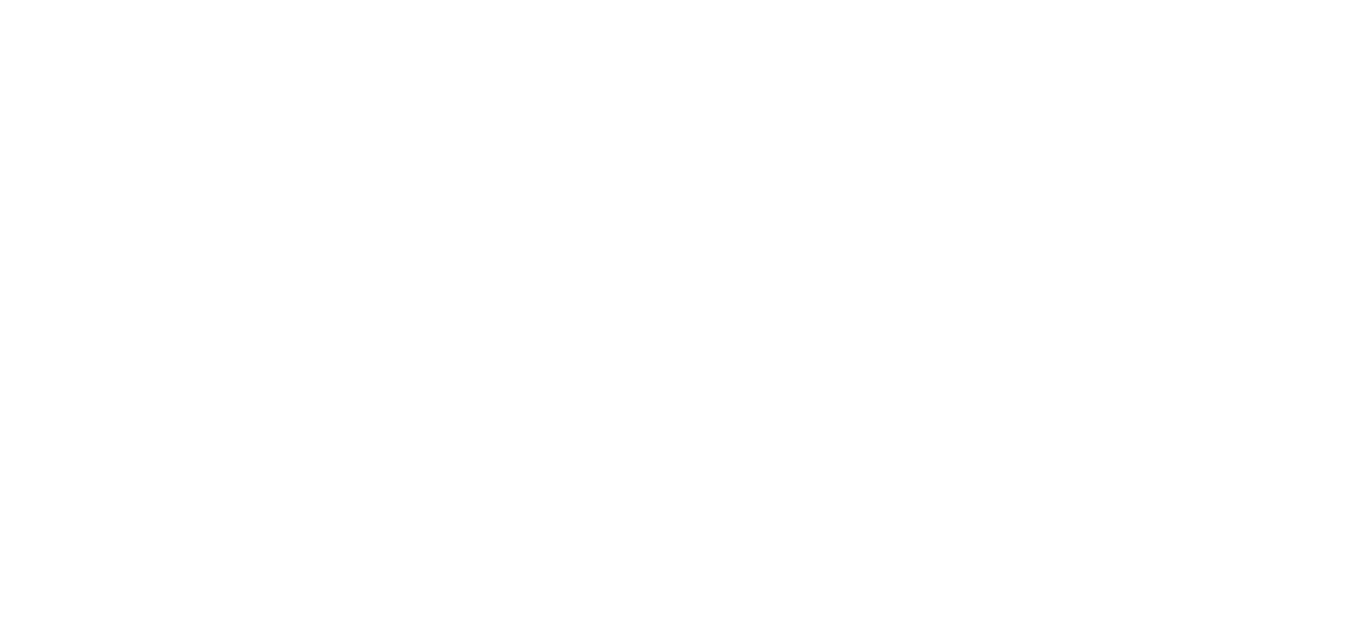 scroll, scrollTop: 0, scrollLeft: 0, axis: both 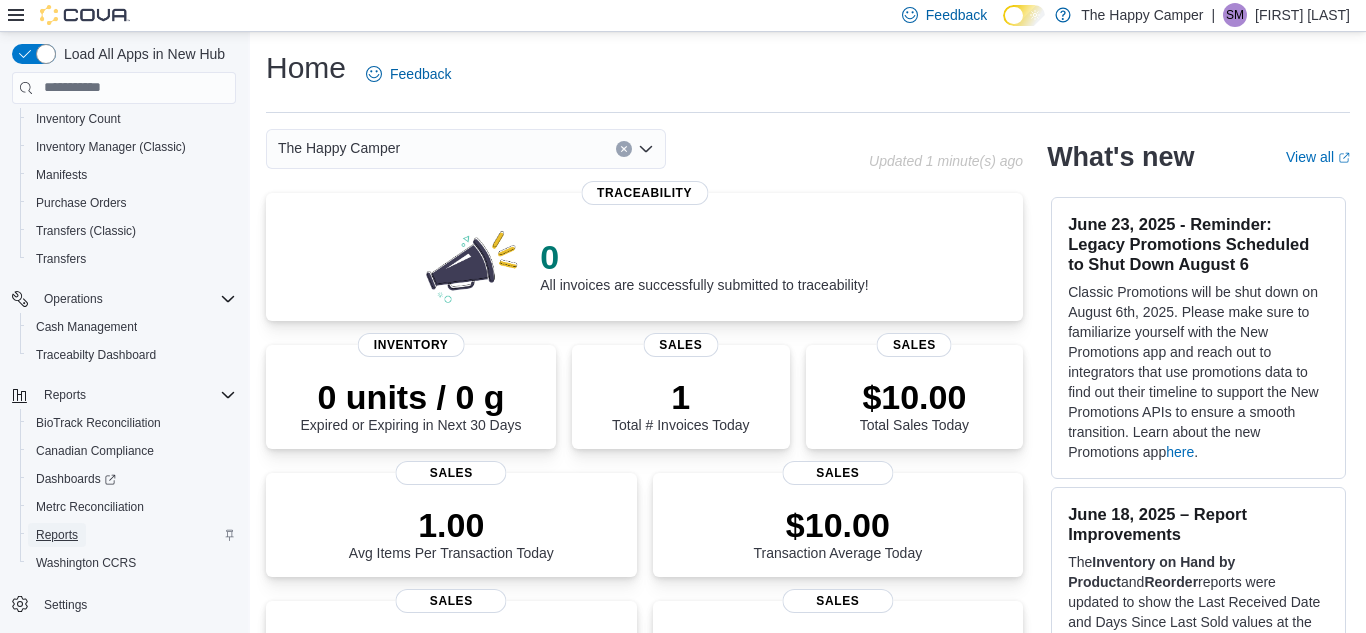 click on "Reports" at bounding box center [57, 535] 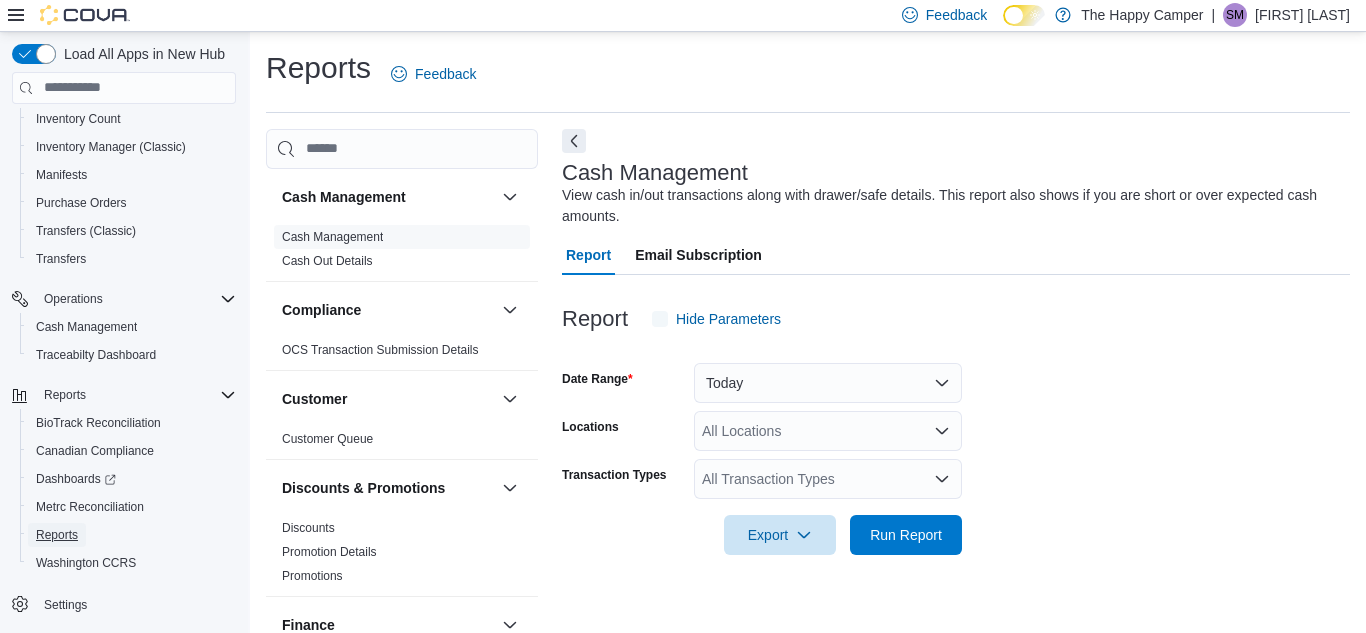 scroll, scrollTop: 26, scrollLeft: 0, axis: vertical 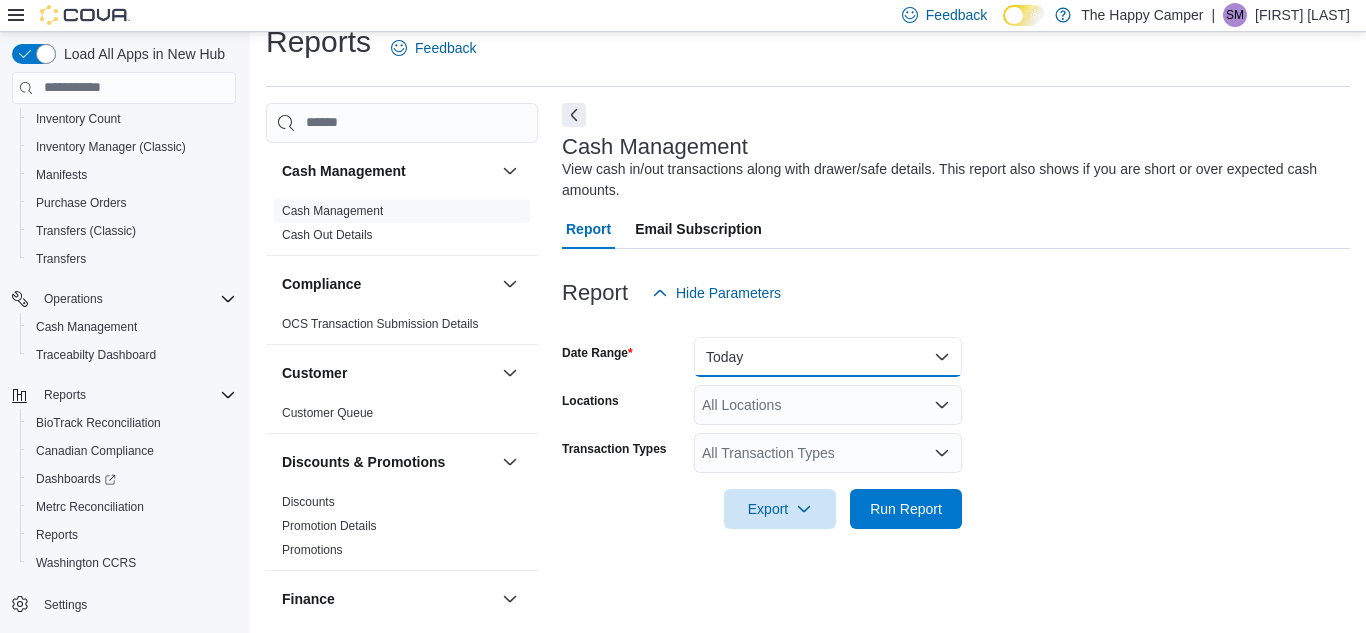 click on "Today" at bounding box center (828, 357) 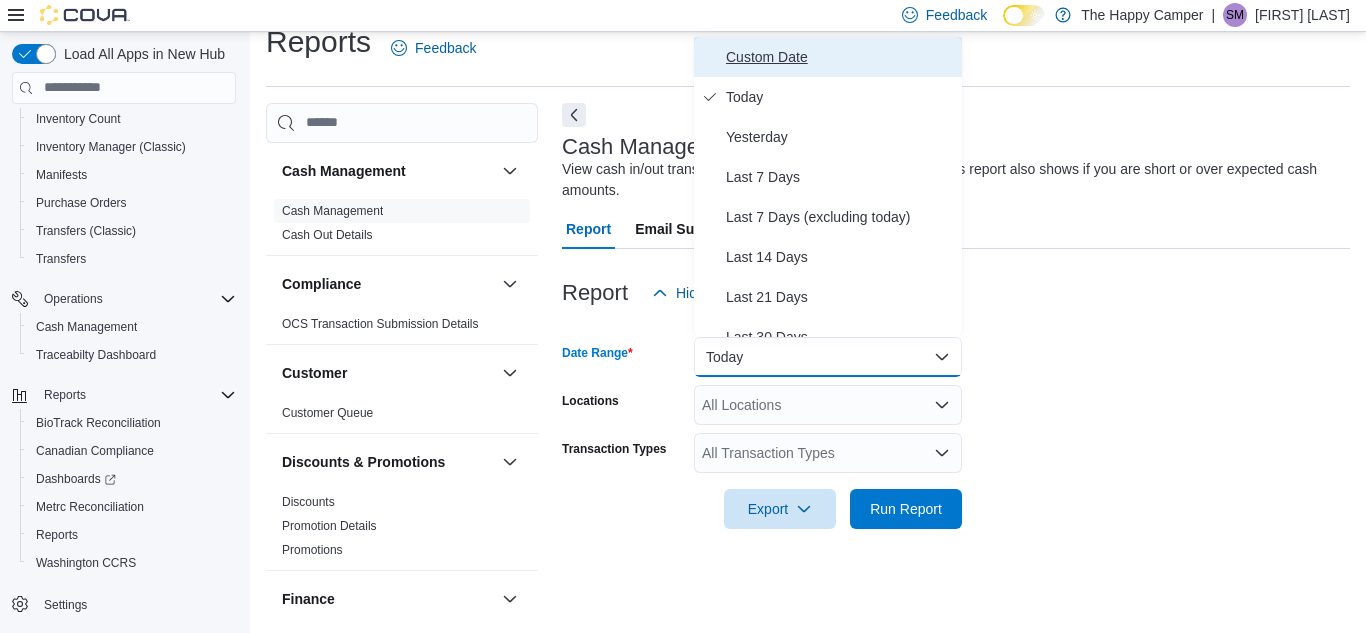 click on "Custom Date" at bounding box center (840, 57) 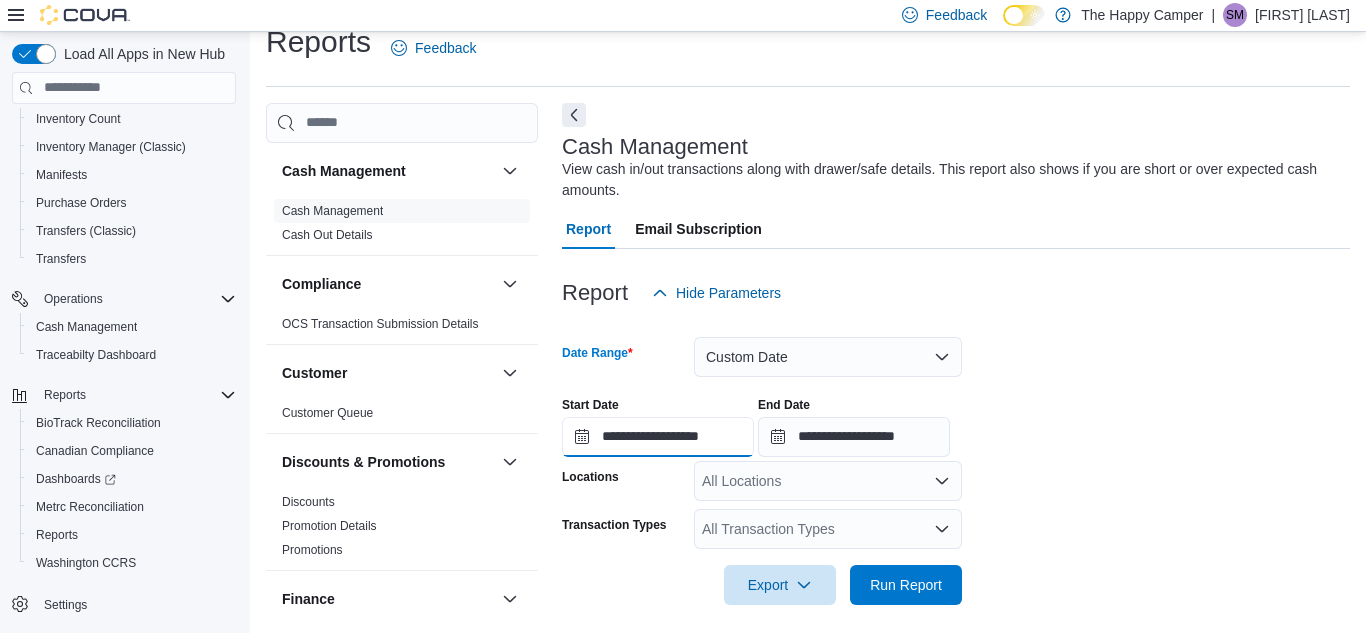 click on "**********" at bounding box center (658, 437) 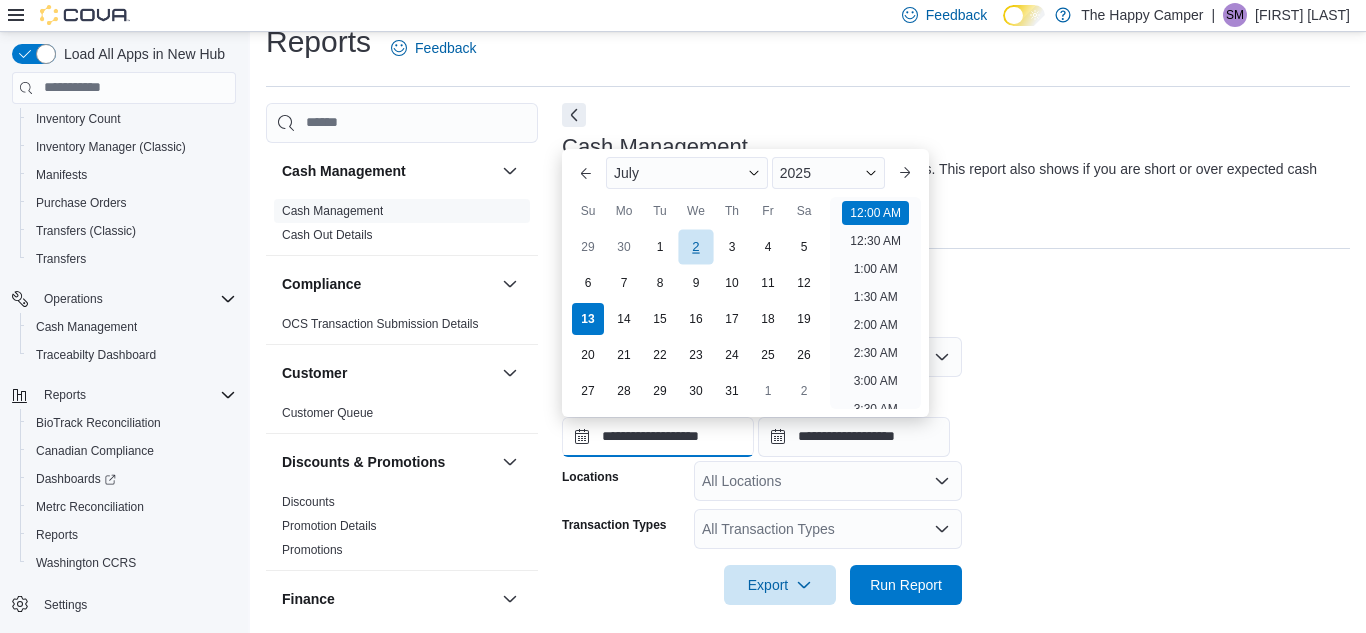 scroll, scrollTop: 62, scrollLeft: 0, axis: vertical 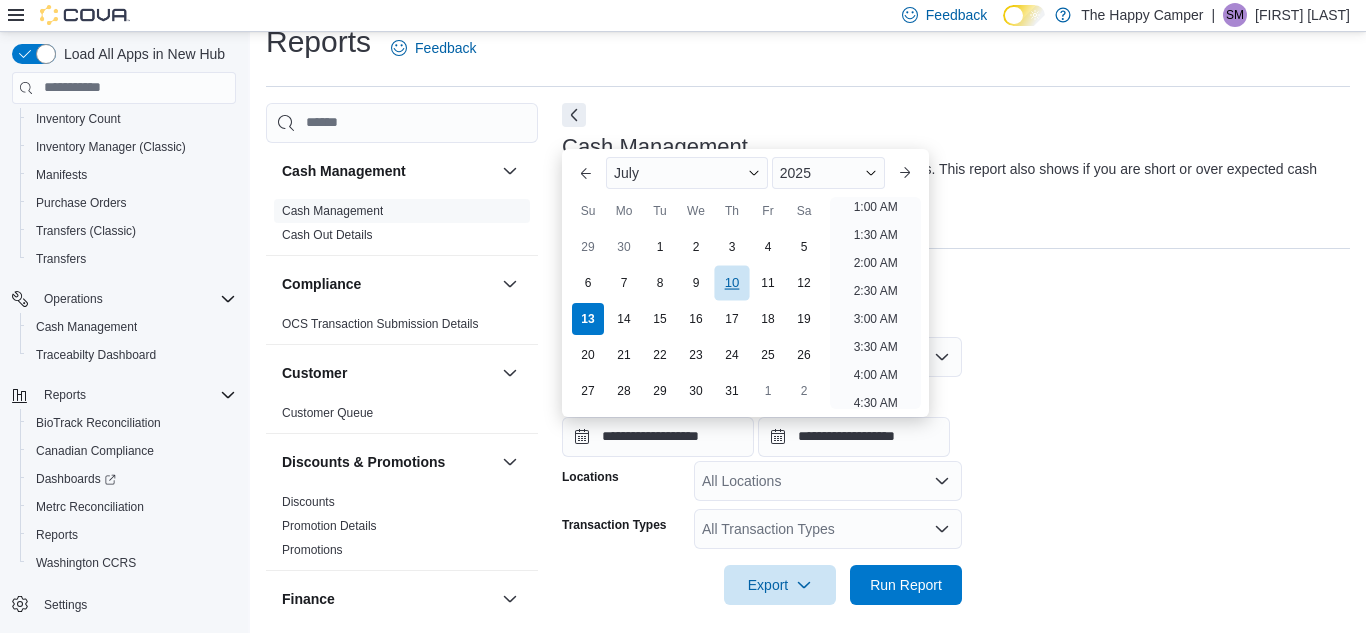 click on "10" at bounding box center [731, 282] 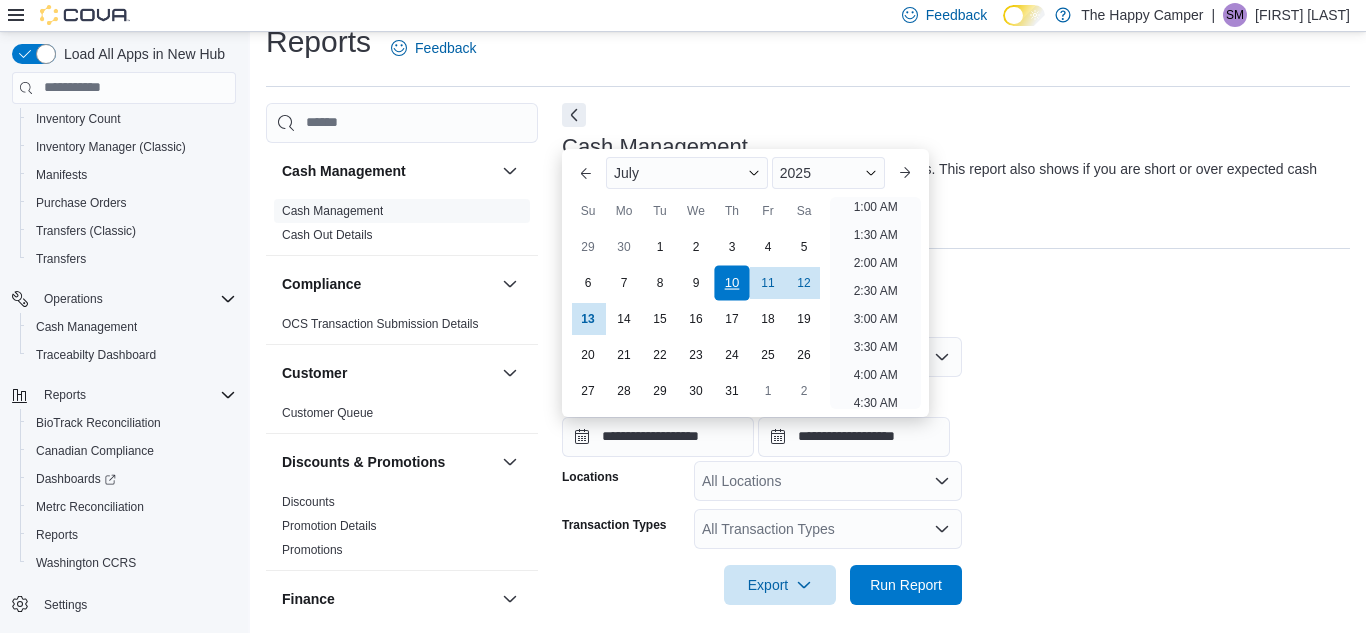 scroll, scrollTop: 4, scrollLeft: 0, axis: vertical 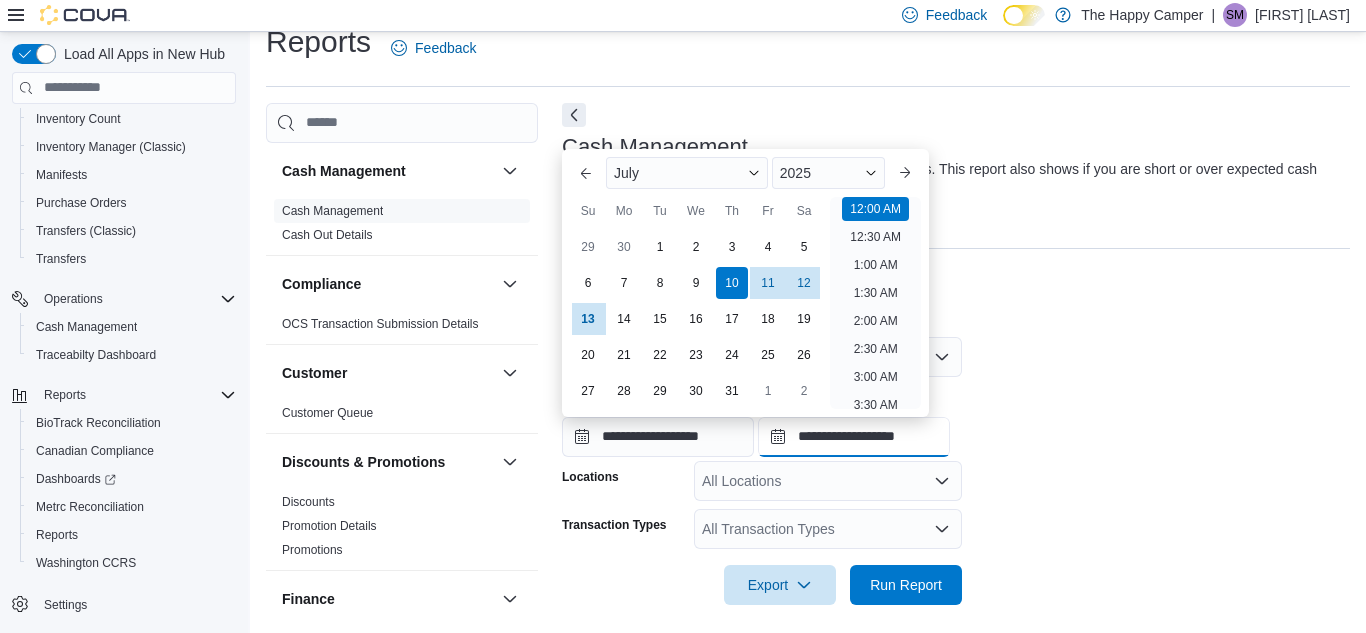 click on "**********" at bounding box center [854, 437] 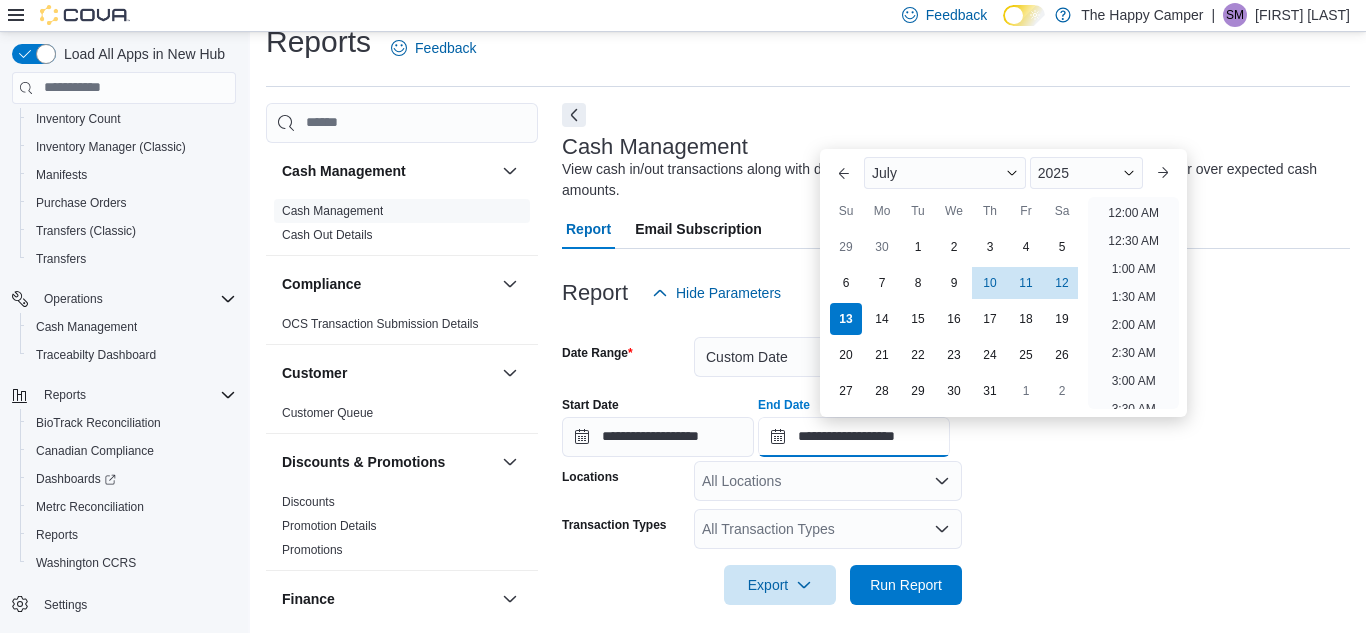 scroll, scrollTop: 1136, scrollLeft: 0, axis: vertical 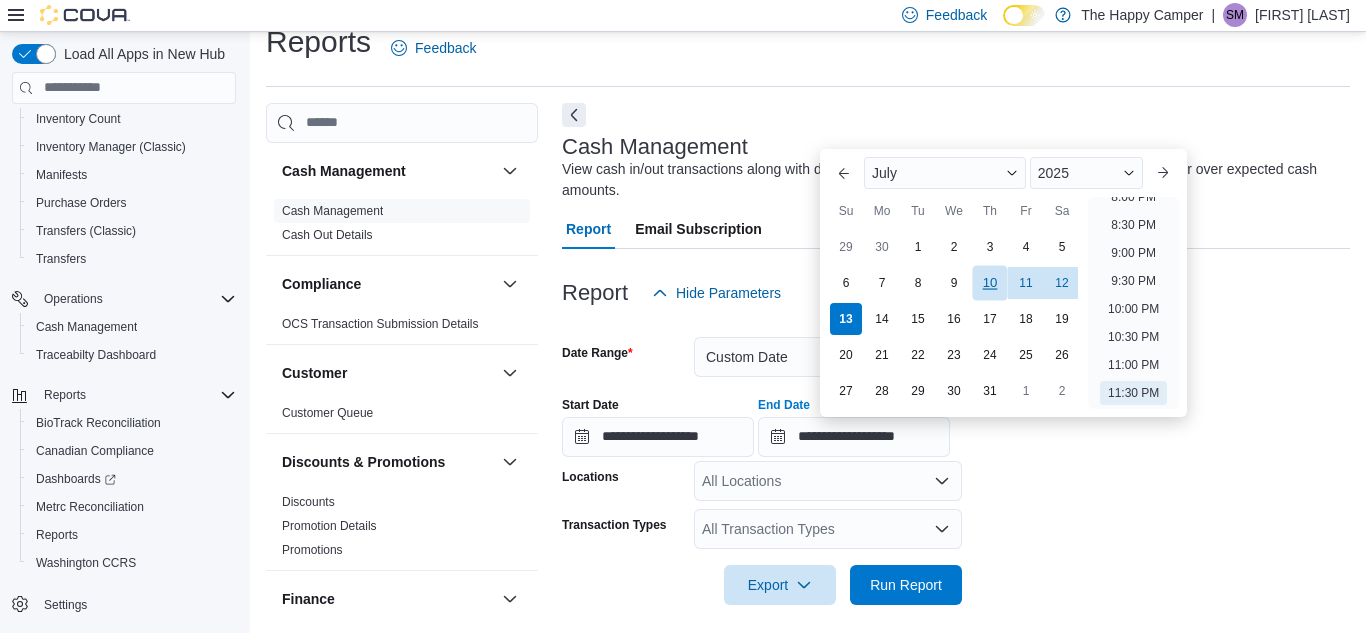click on "10" at bounding box center (989, 282) 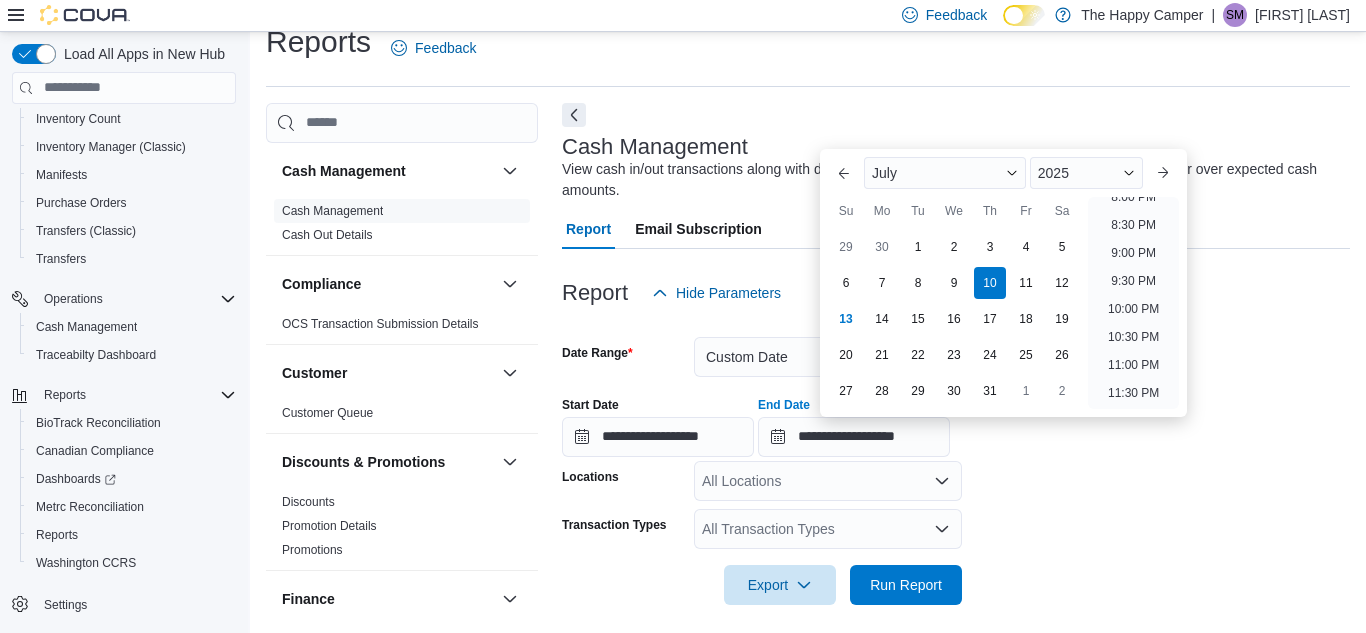 click on "**********" at bounding box center [956, 459] 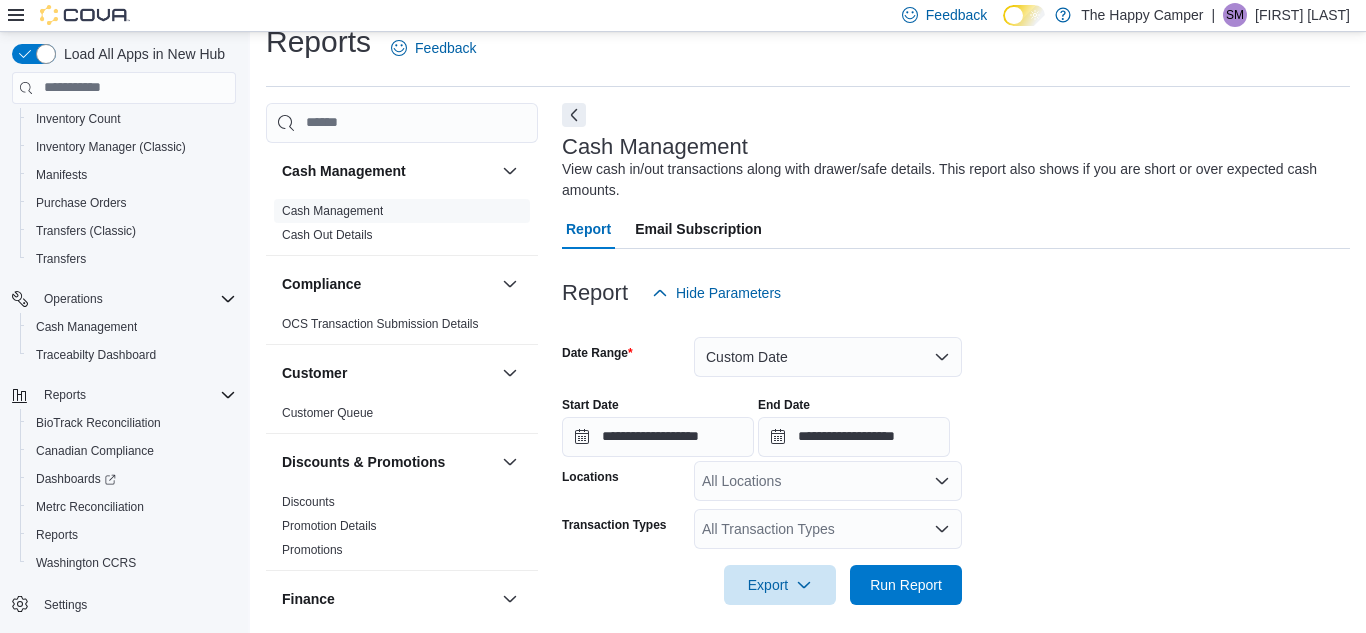 click 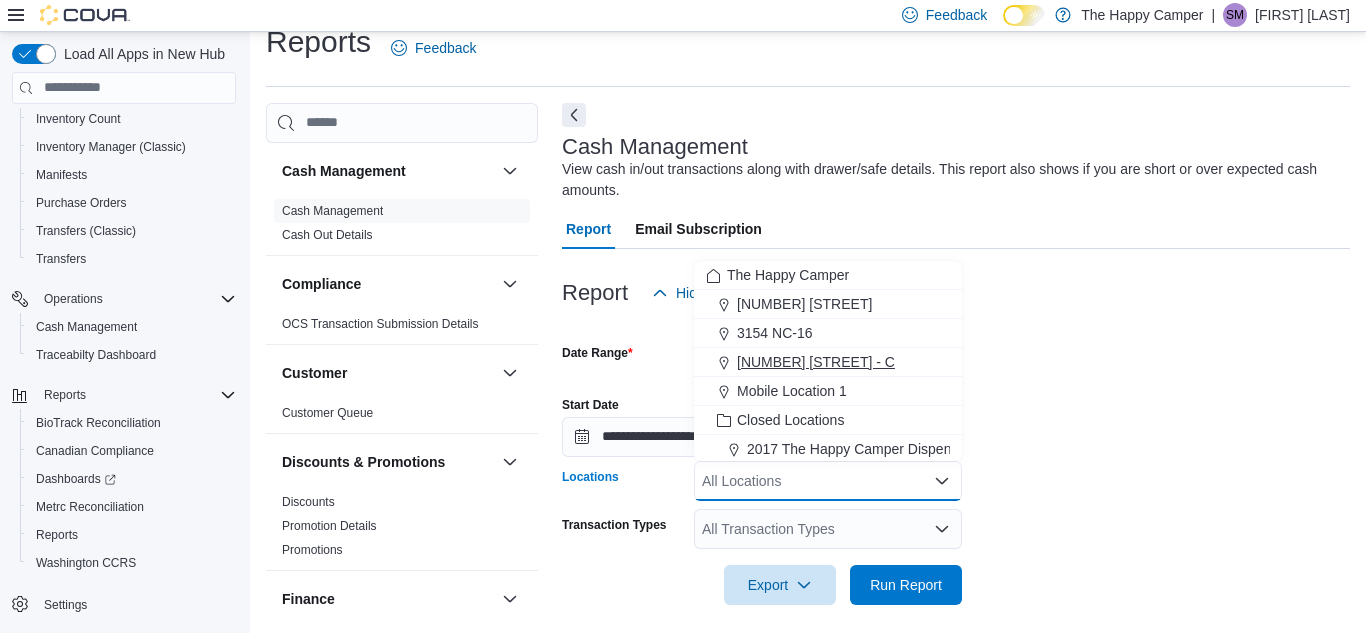 click on "[NUMBER] [STREET] - C" at bounding box center (828, 362) 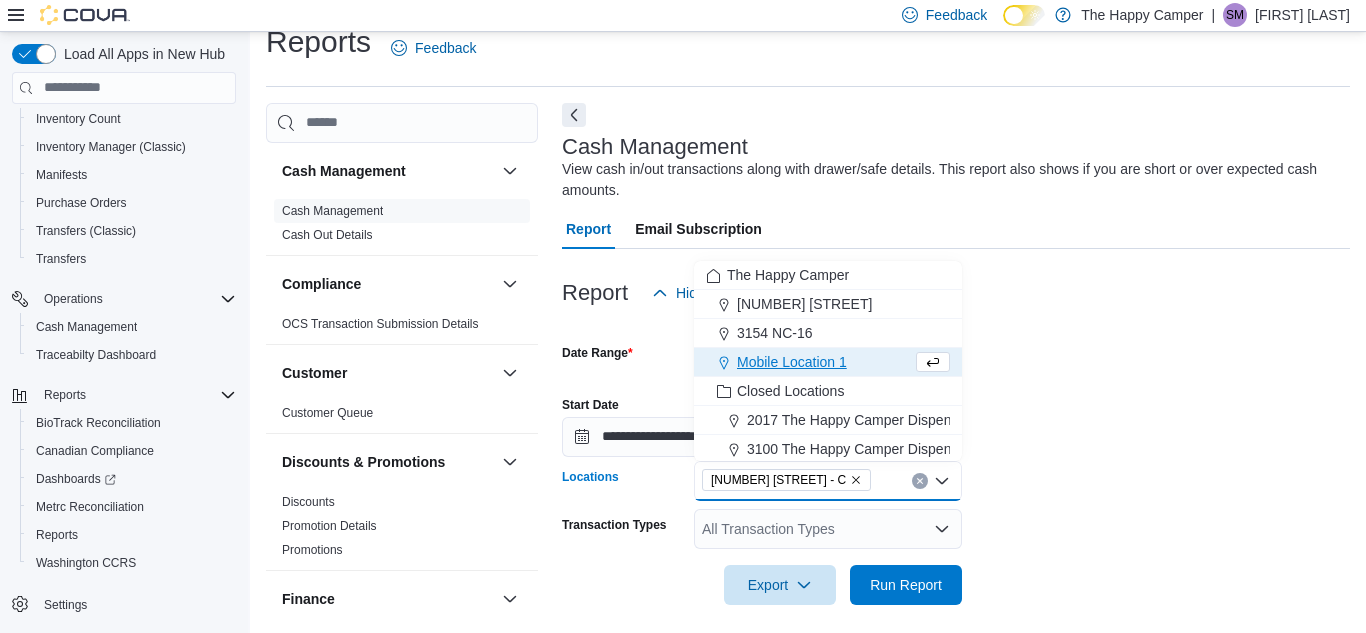 click on "**********" at bounding box center [956, 459] 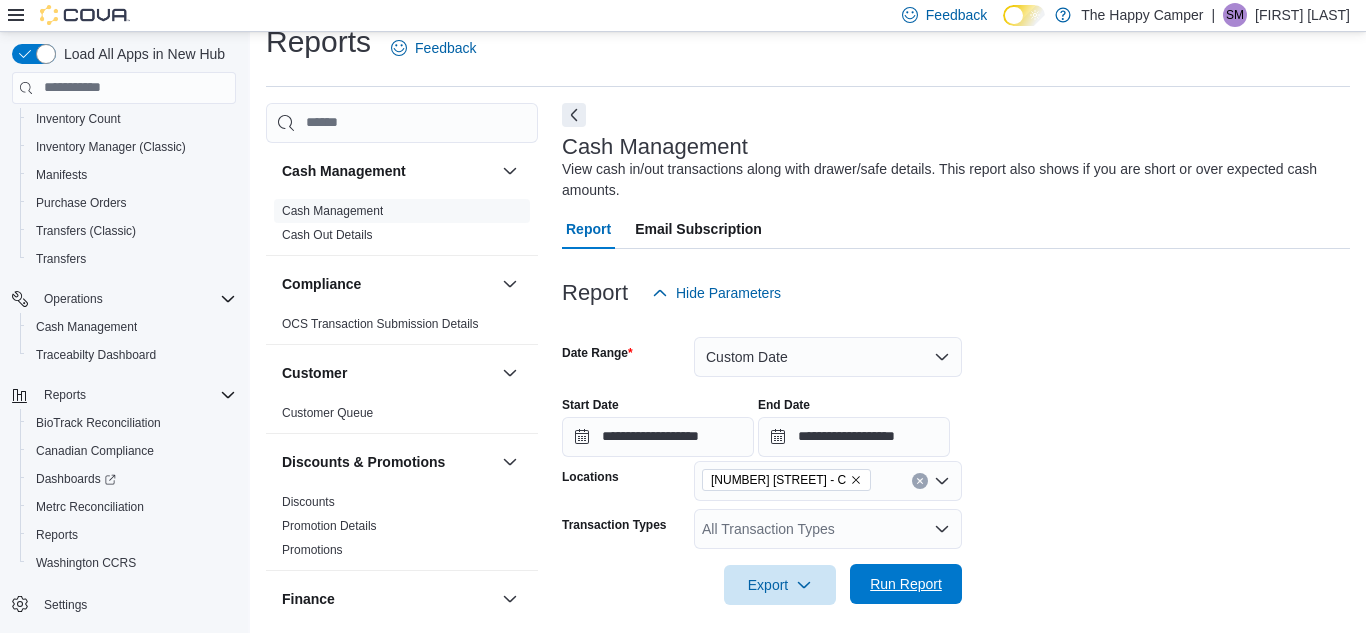click on "Run Report" at bounding box center [906, 584] 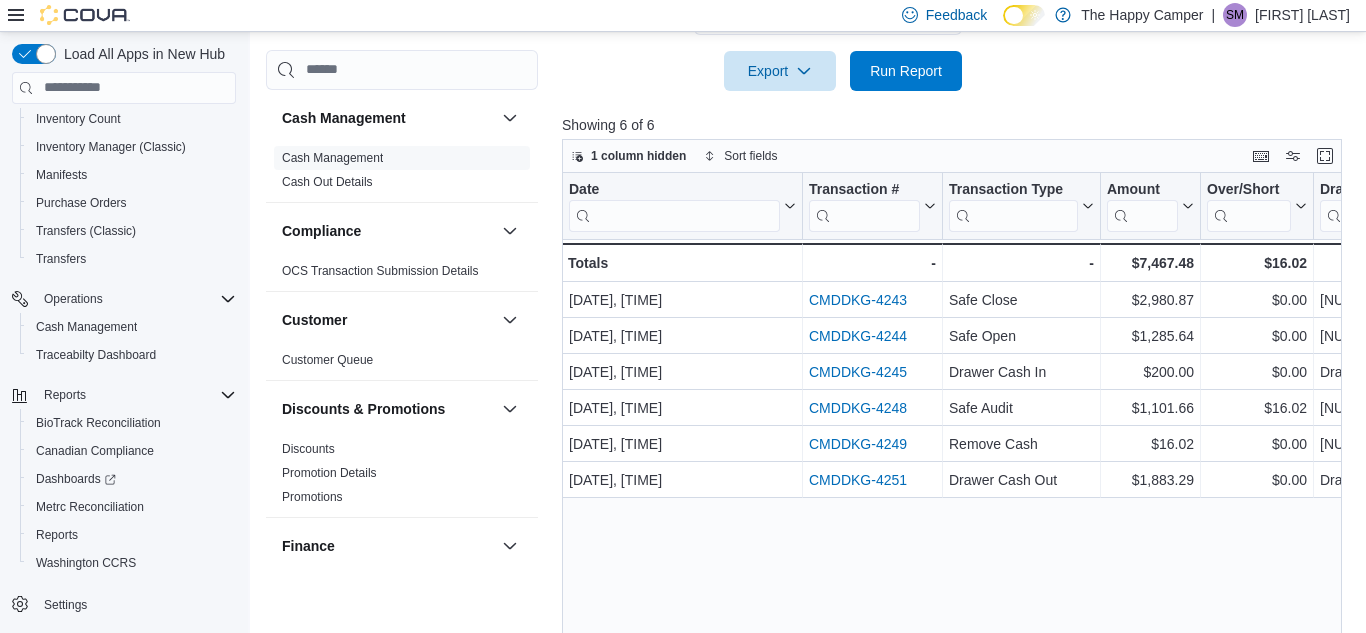 scroll, scrollTop: 568, scrollLeft: 0, axis: vertical 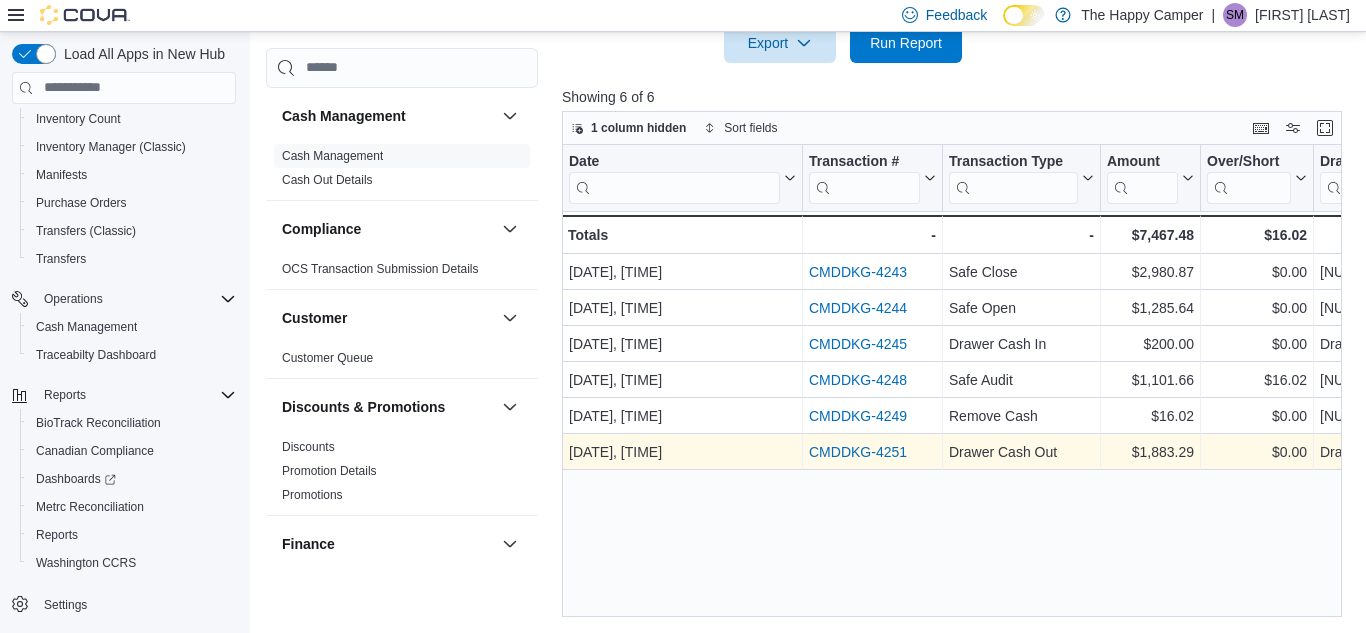 click on "CMDDKG-4251" at bounding box center [858, 452] 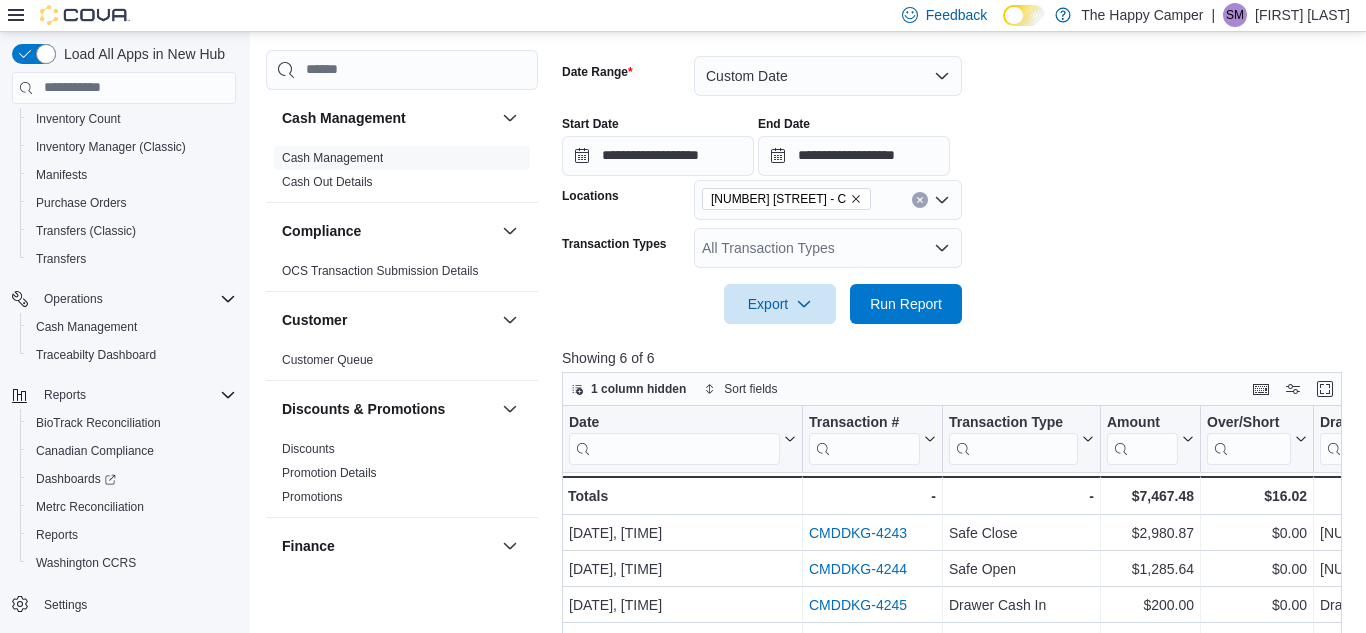 scroll, scrollTop: 308, scrollLeft: 0, axis: vertical 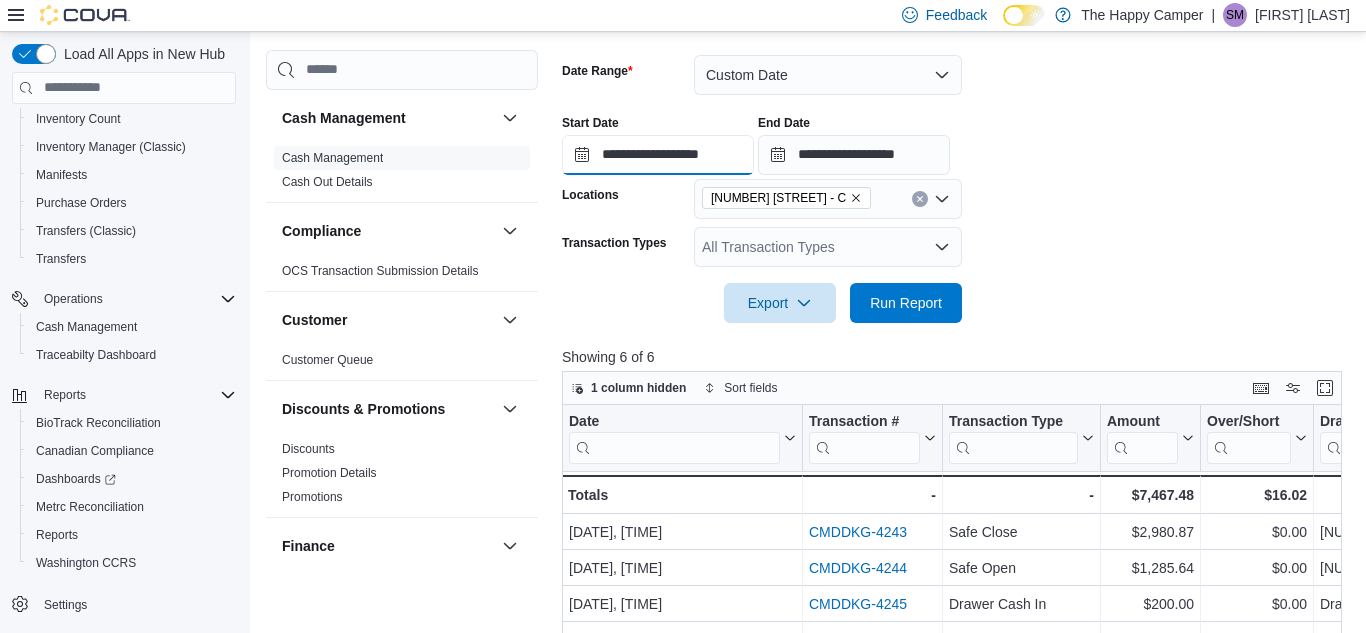 click on "**********" at bounding box center (658, 155) 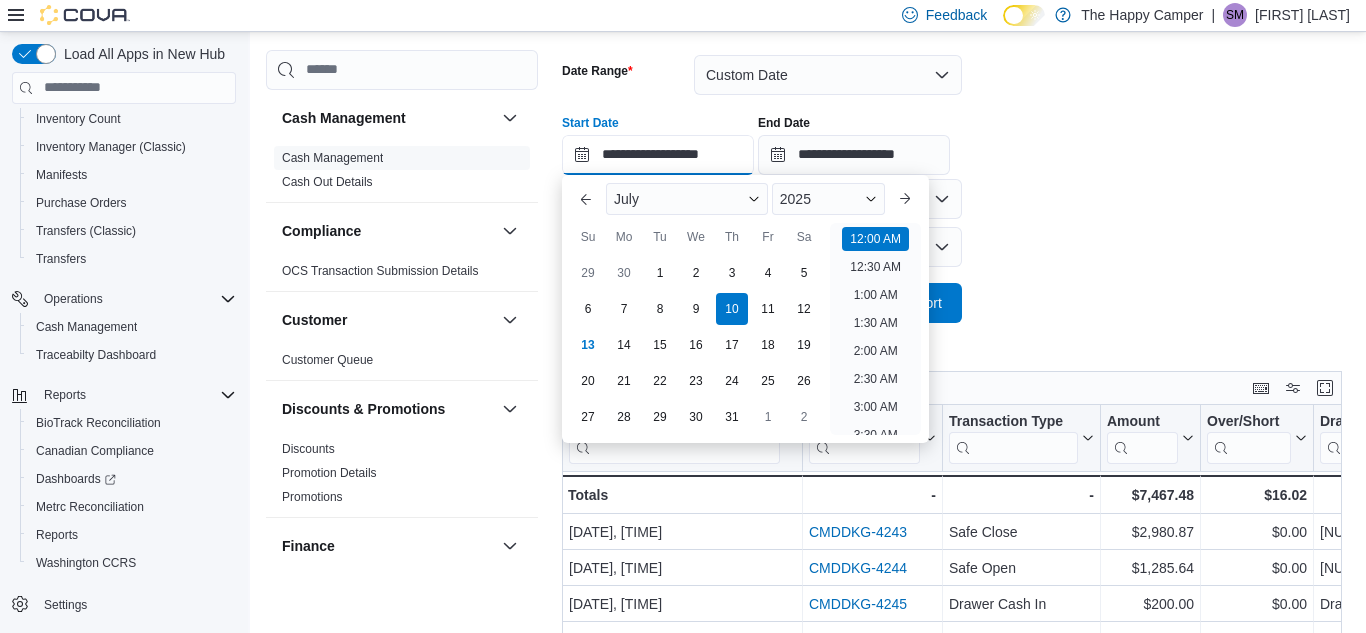 scroll, scrollTop: 62, scrollLeft: 0, axis: vertical 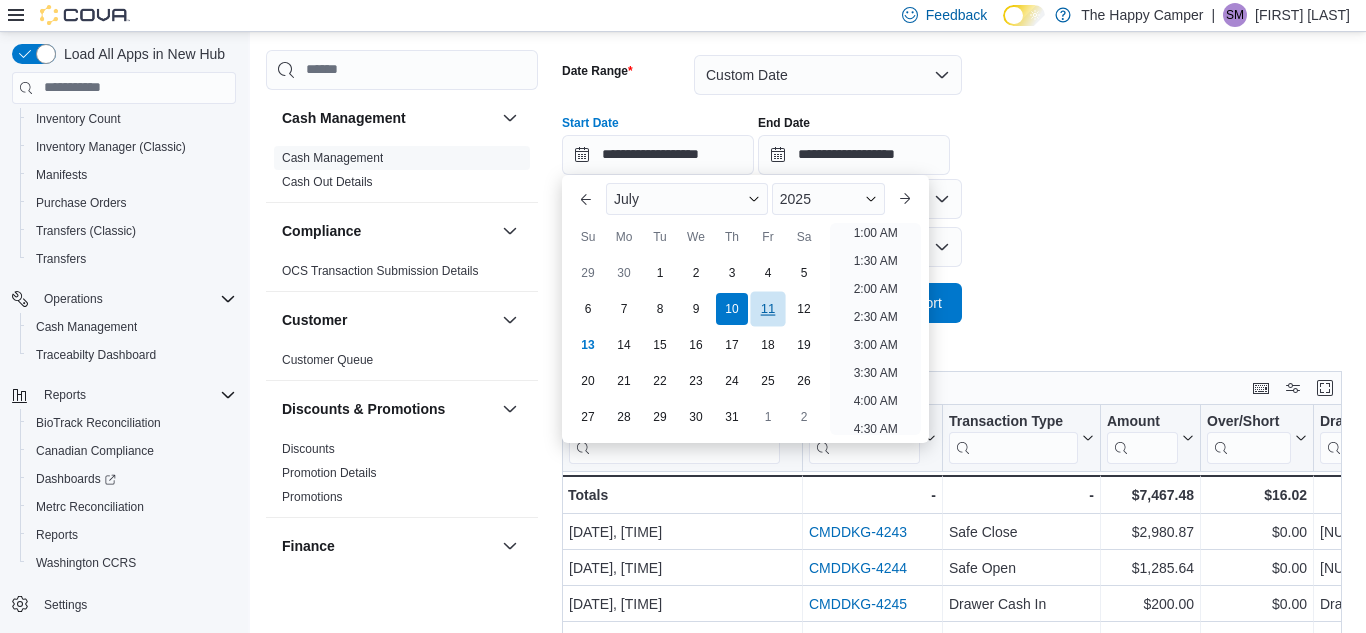 click on "11" at bounding box center [767, 308] 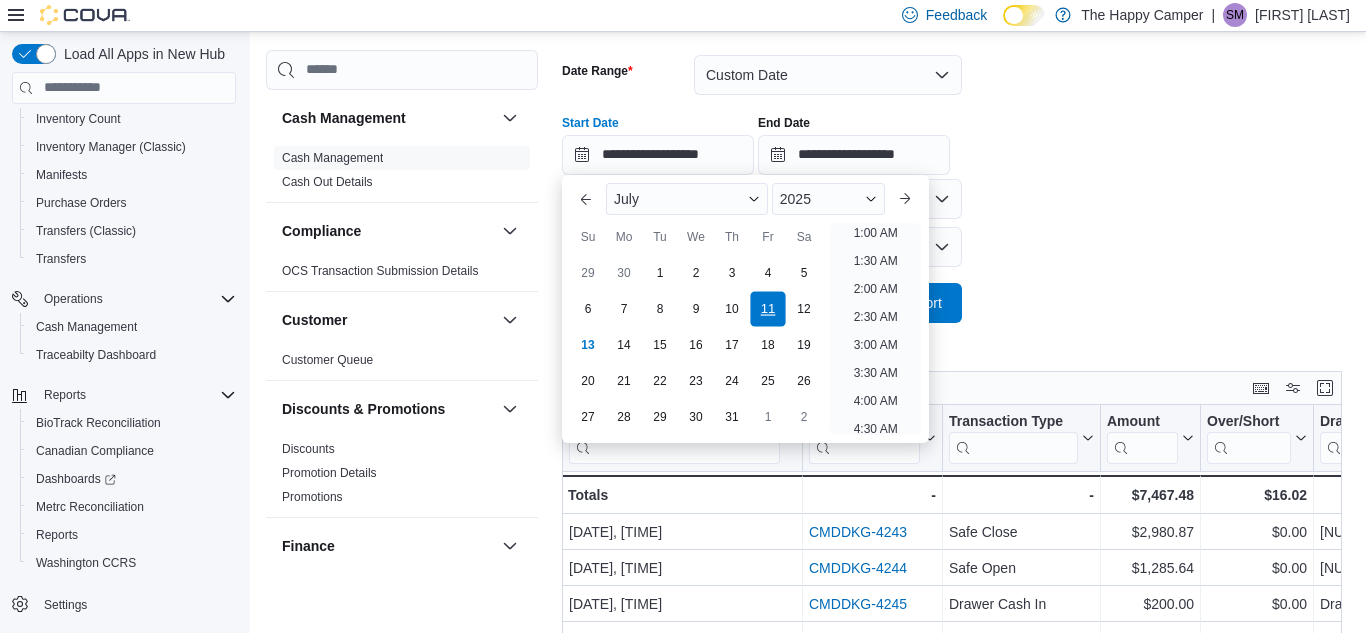 scroll, scrollTop: 4, scrollLeft: 0, axis: vertical 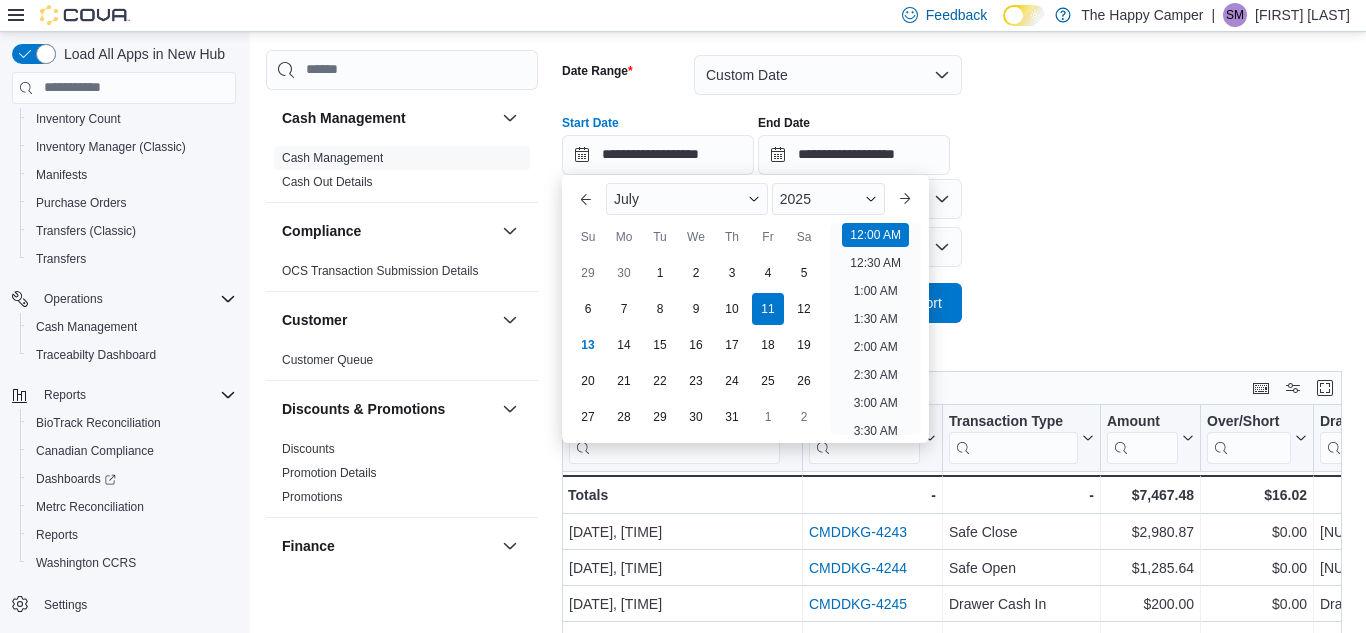 click at bounding box center [956, 335] 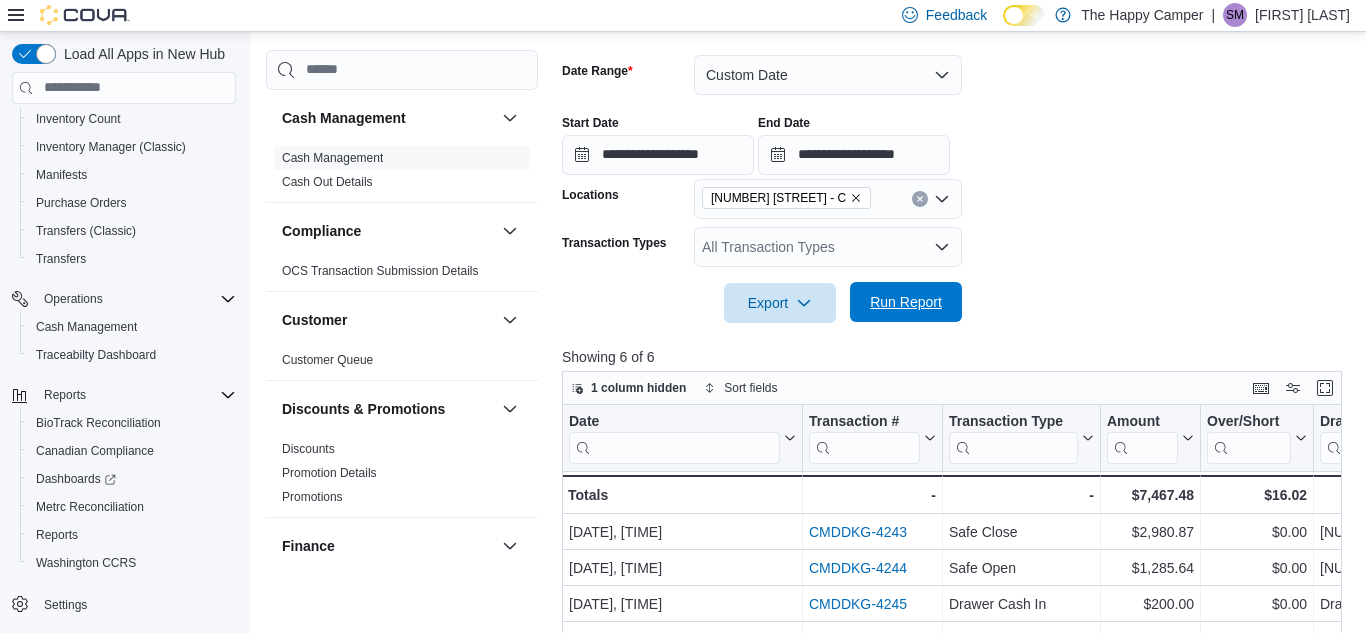 click on "Run Report" at bounding box center [906, 302] 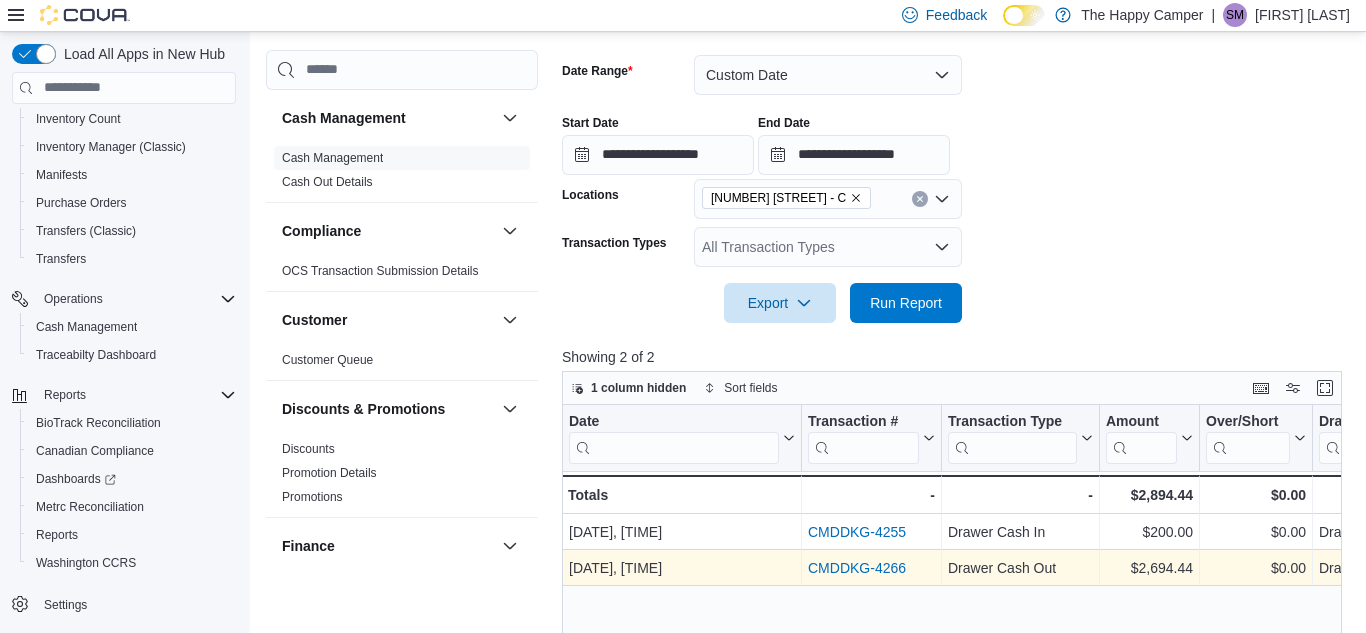 click on "CMDDKG-4266" at bounding box center (857, 568) 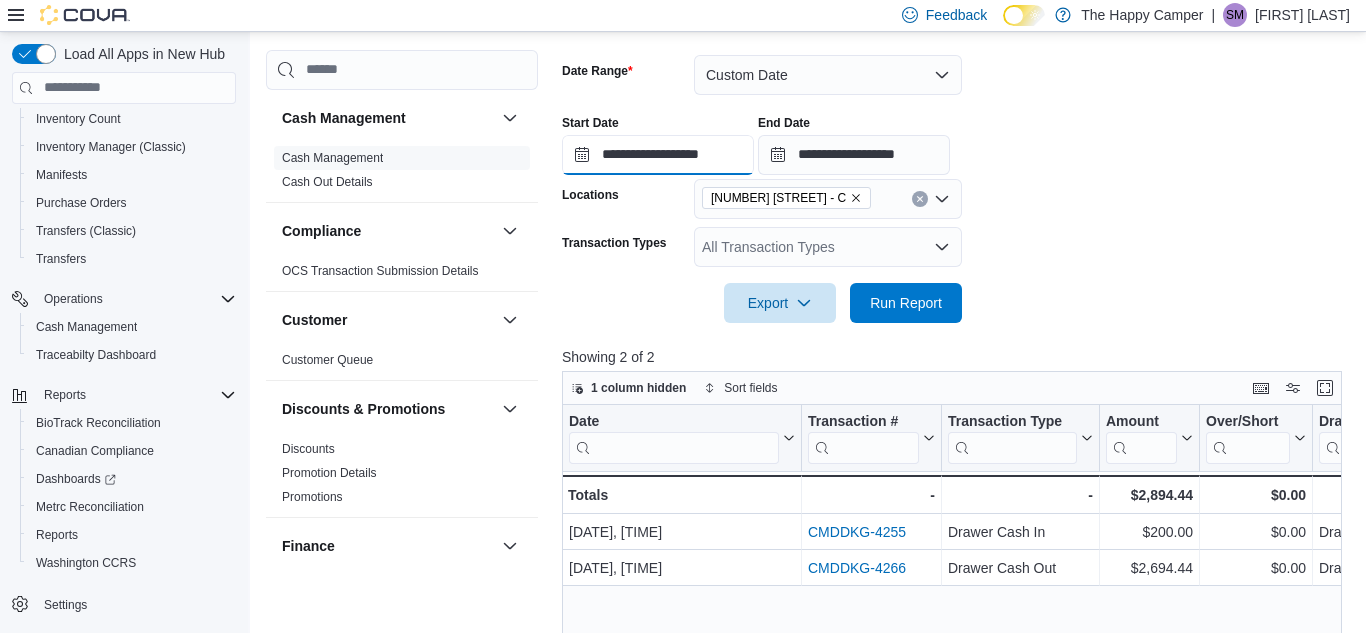 click on "**********" at bounding box center [658, 155] 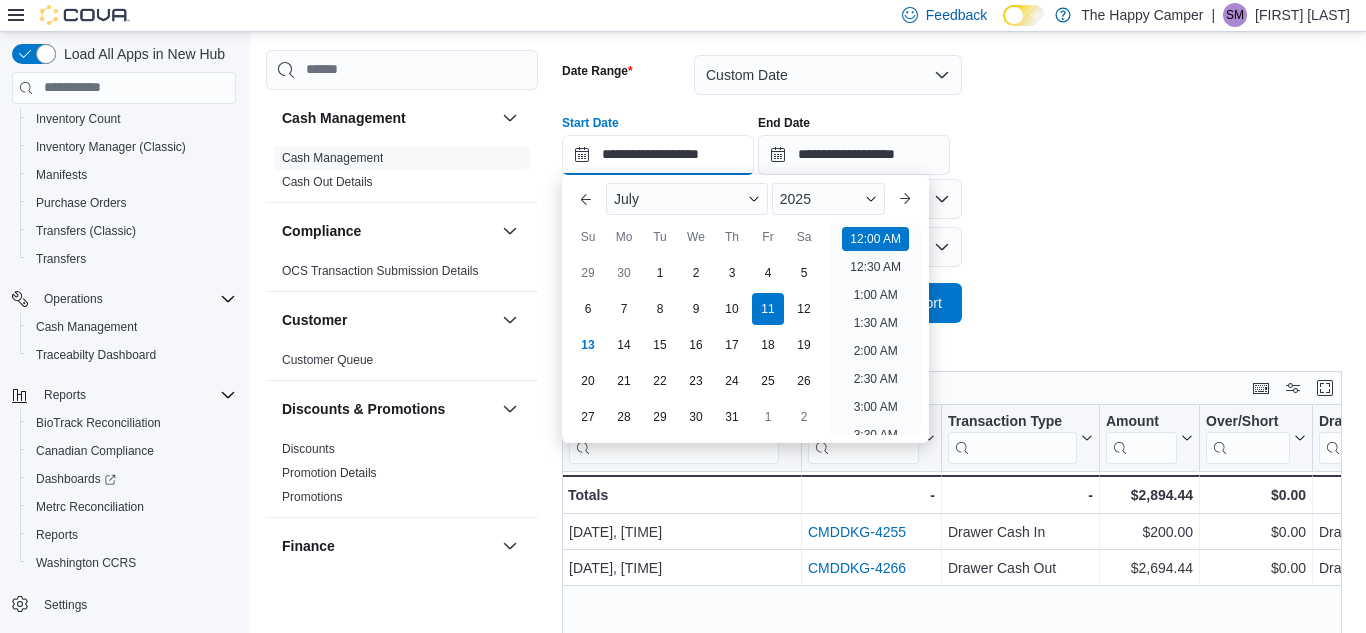 scroll, scrollTop: 62, scrollLeft: 0, axis: vertical 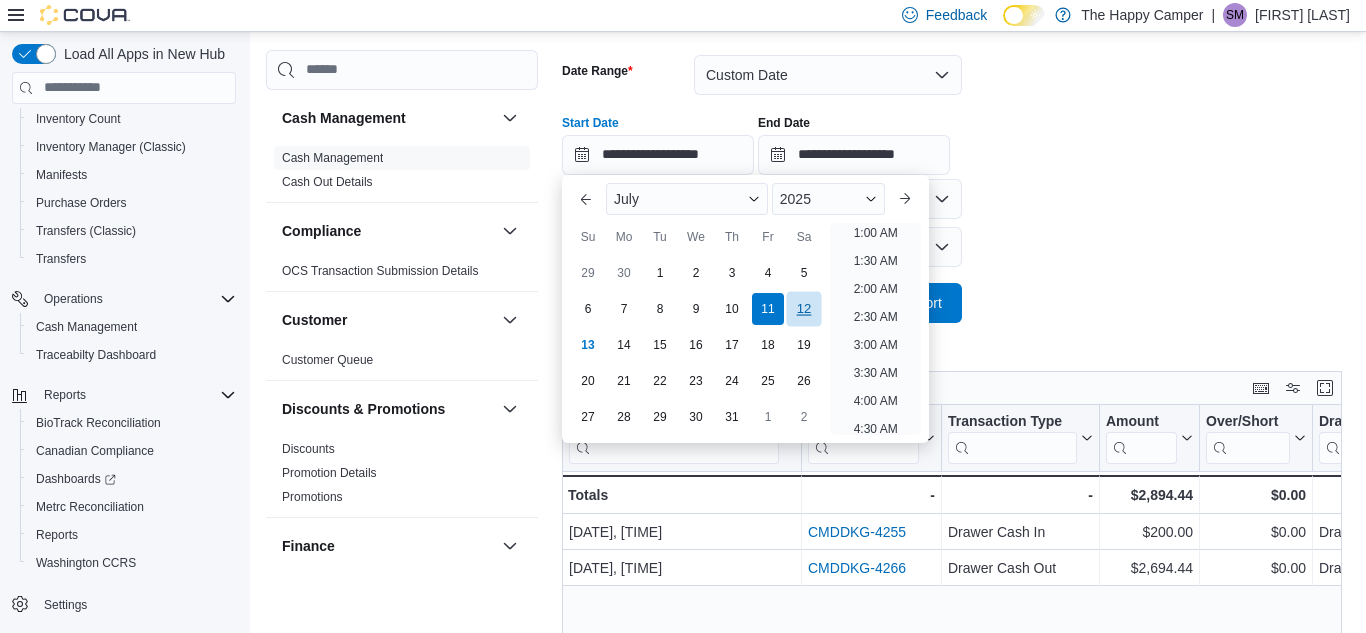 click on "12" at bounding box center (803, 308) 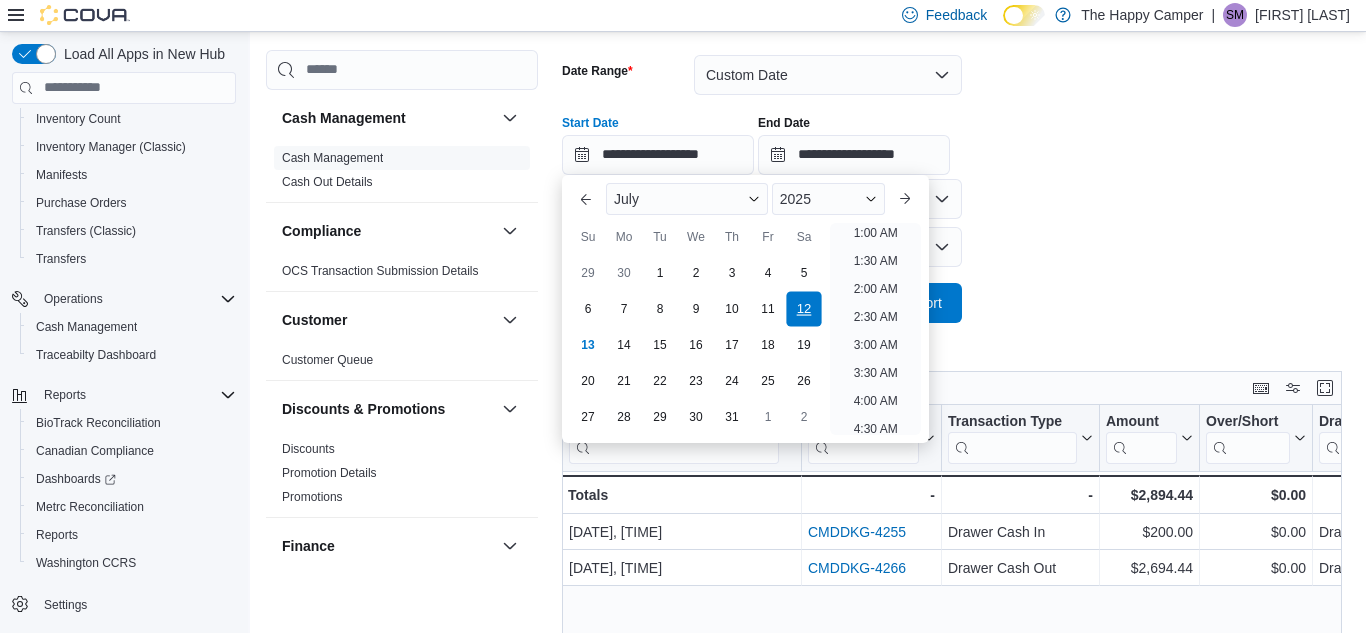 scroll, scrollTop: 4, scrollLeft: 0, axis: vertical 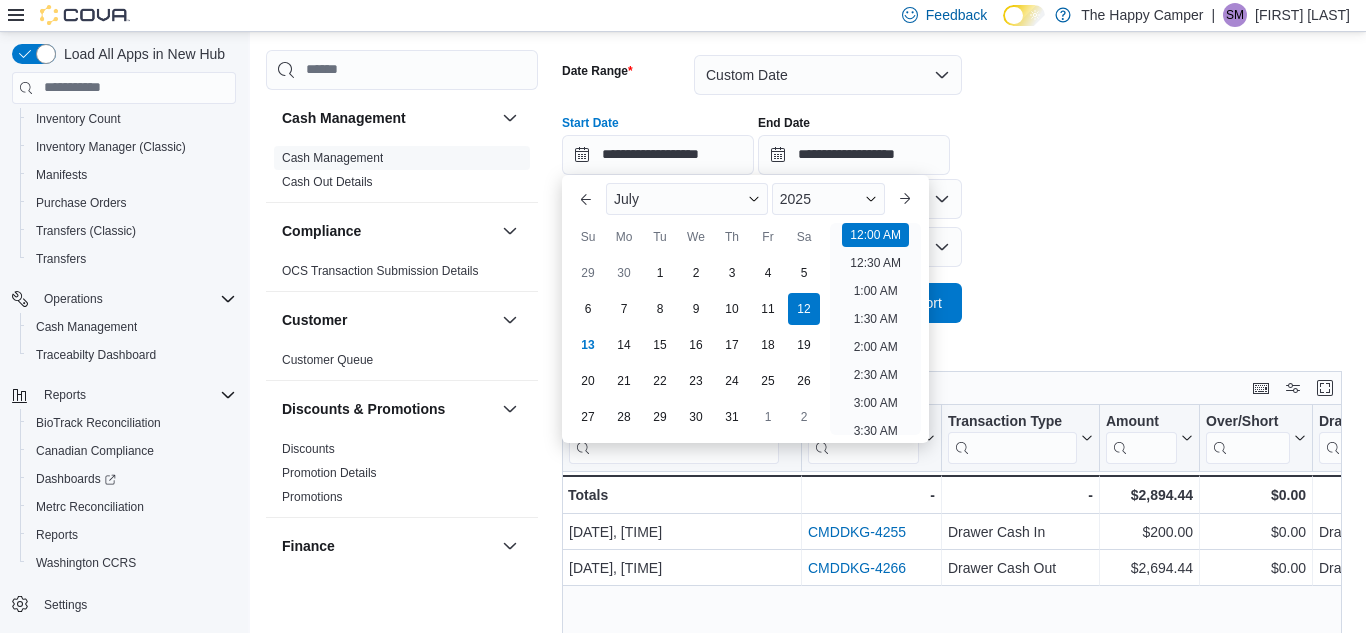 click on "**********" at bounding box center [956, 177] 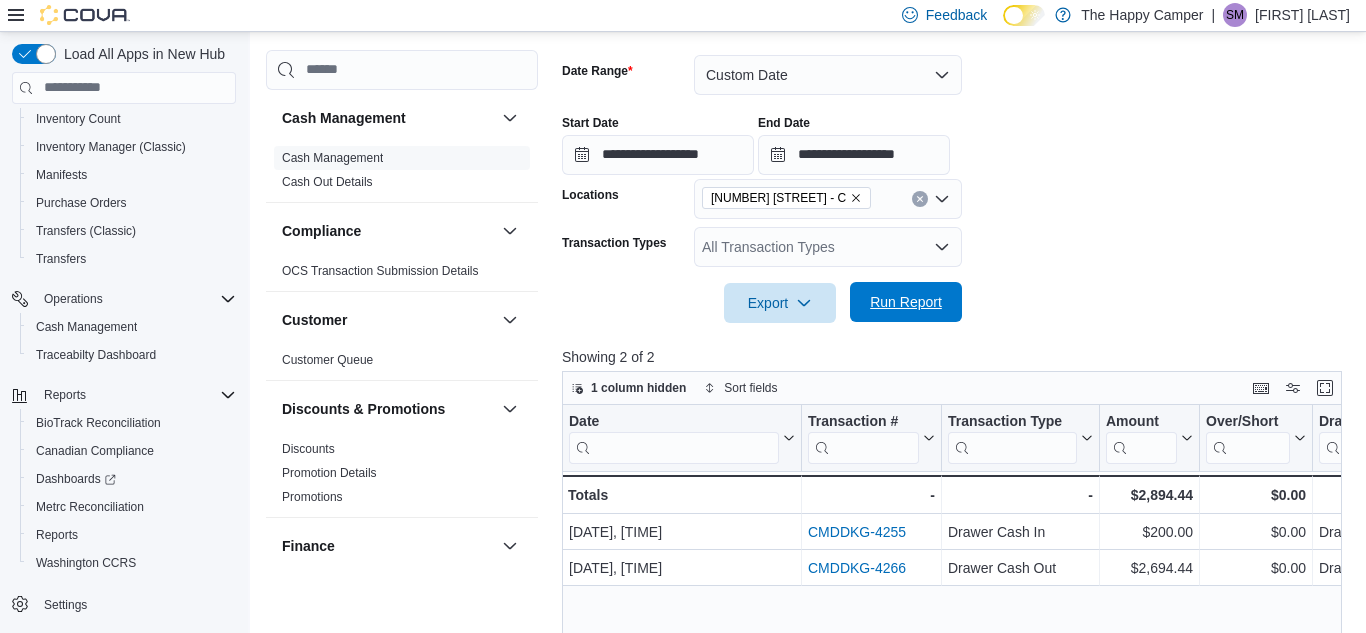 click on "Run Report" at bounding box center [906, 302] 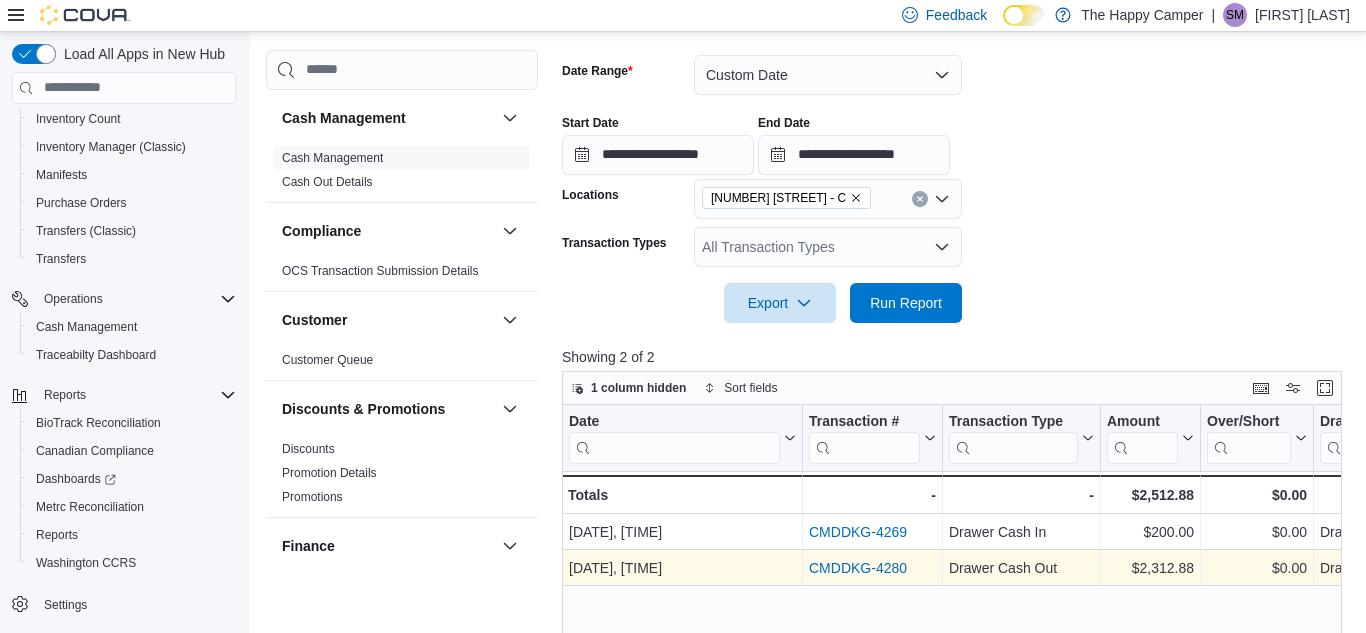click on "CMDDKG-4280" at bounding box center [858, 568] 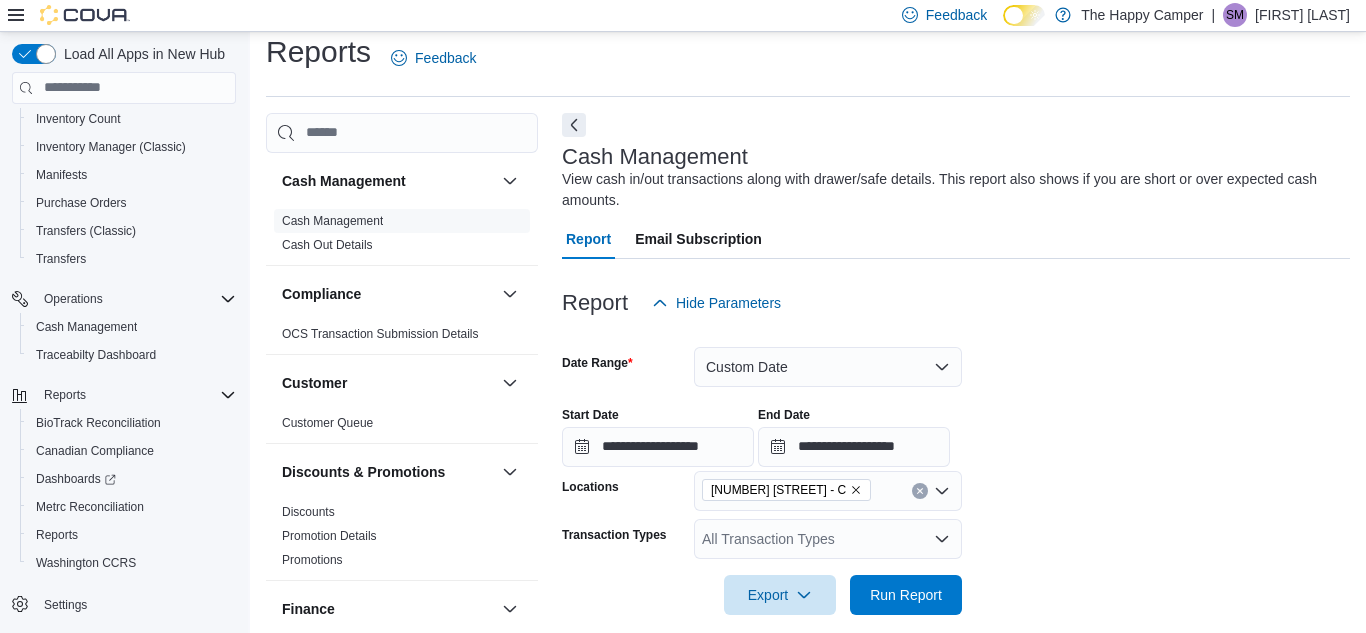scroll, scrollTop: 22, scrollLeft: 0, axis: vertical 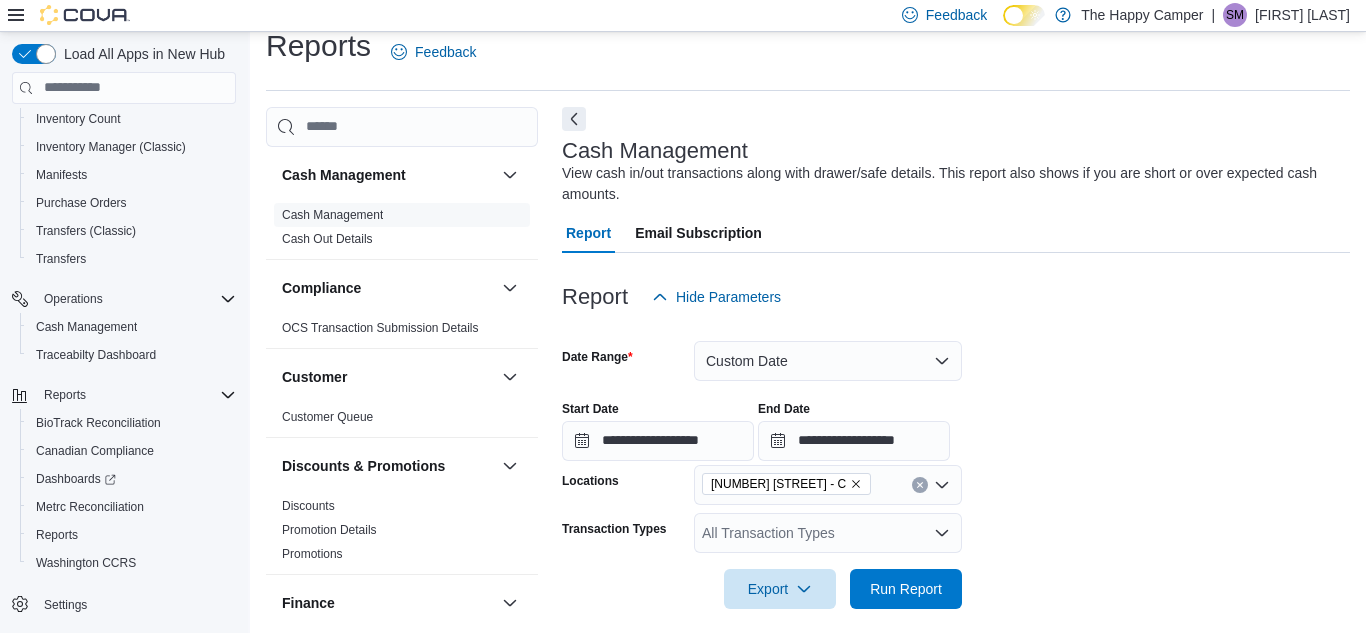 click on "**********" at bounding box center (956, 463) 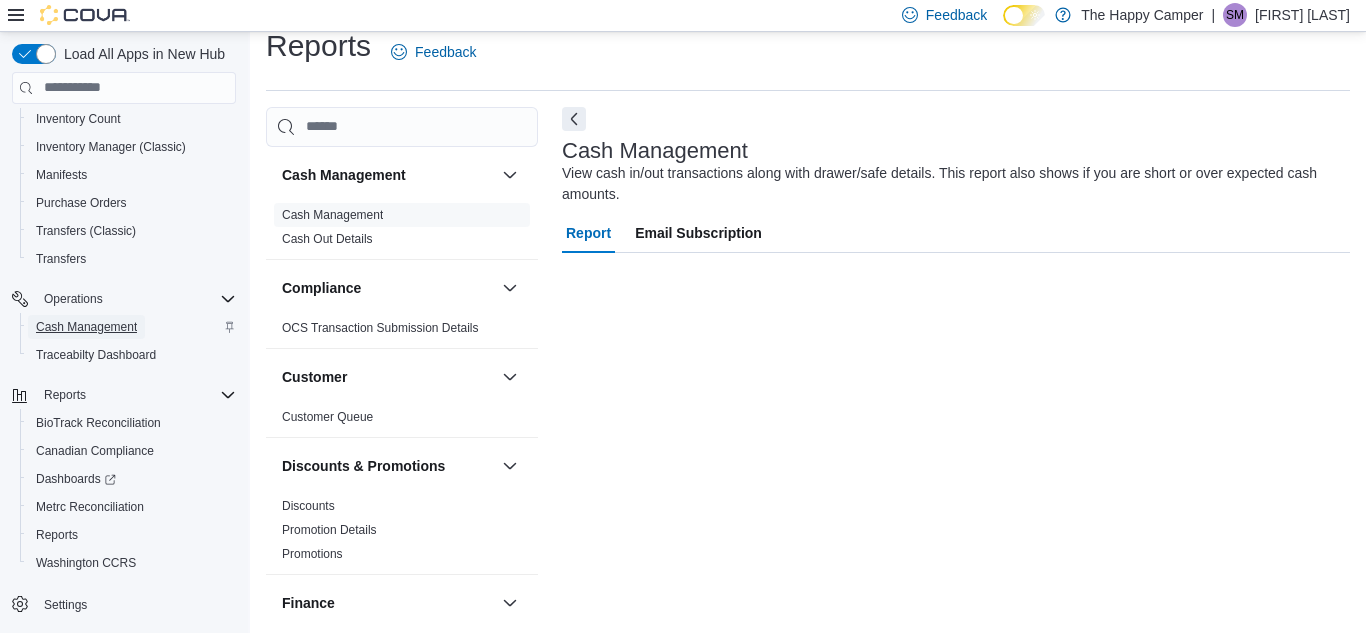 click on "Cash Management" at bounding box center (86, 327) 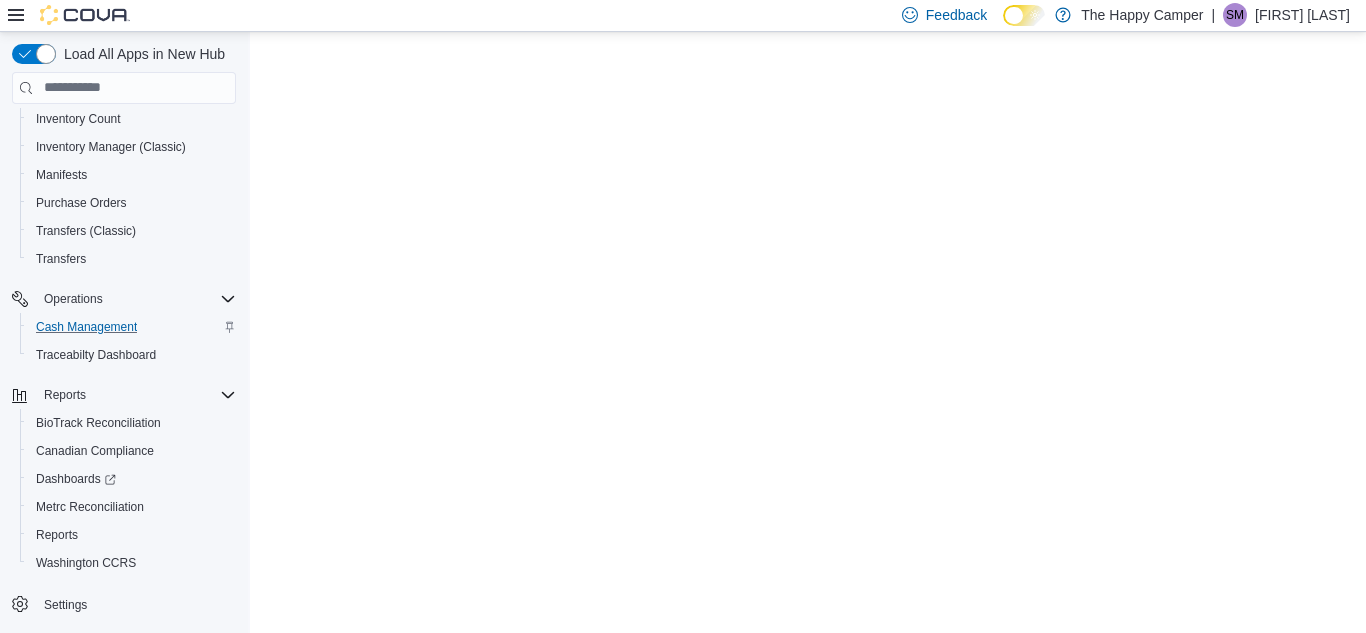 scroll, scrollTop: 0, scrollLeft: 0, axis: both 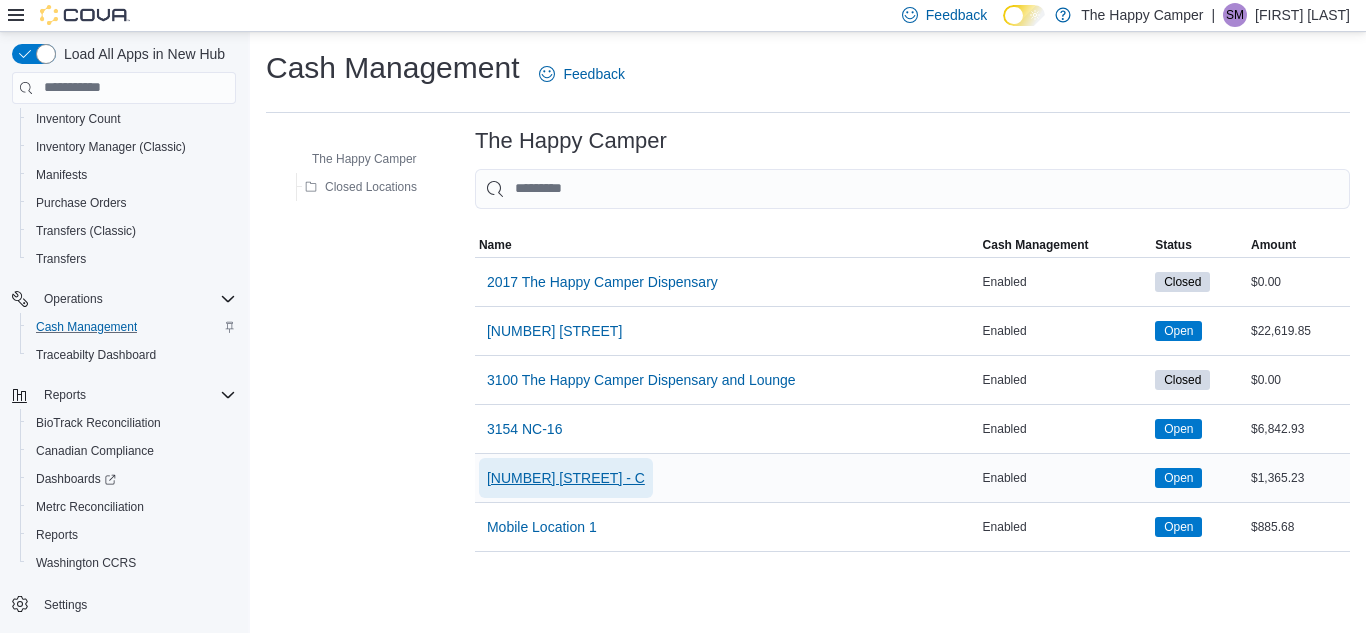 click on "[NUMBER] [STREET] - C" at bounding box center [566, 478] 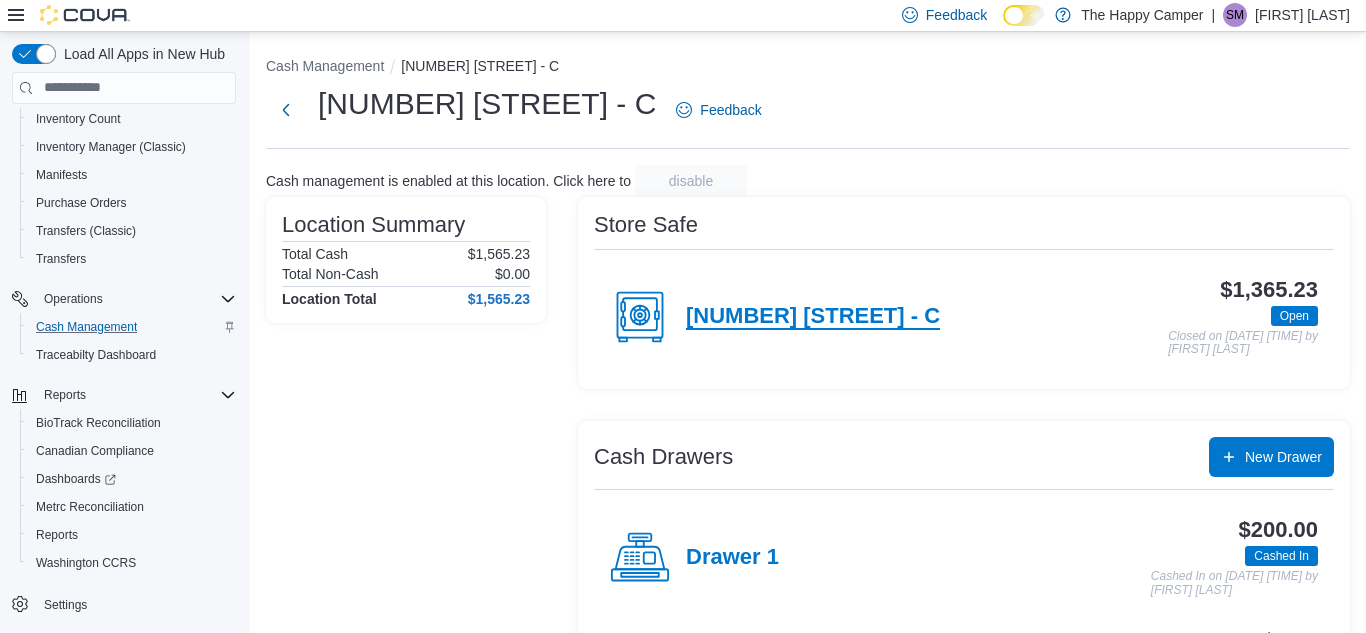 click on "[NUMBER] [STREET] - C" at bounding box center (813, 317) 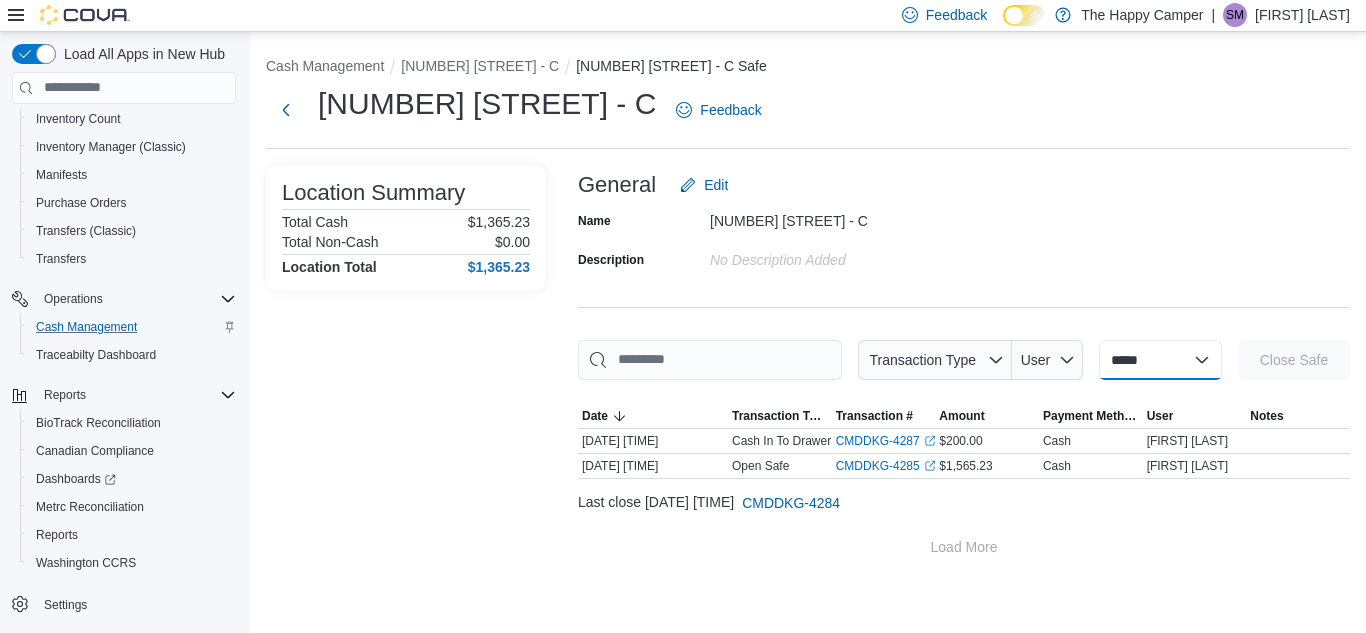 click on "**********" at bounding box center (1160, 360) 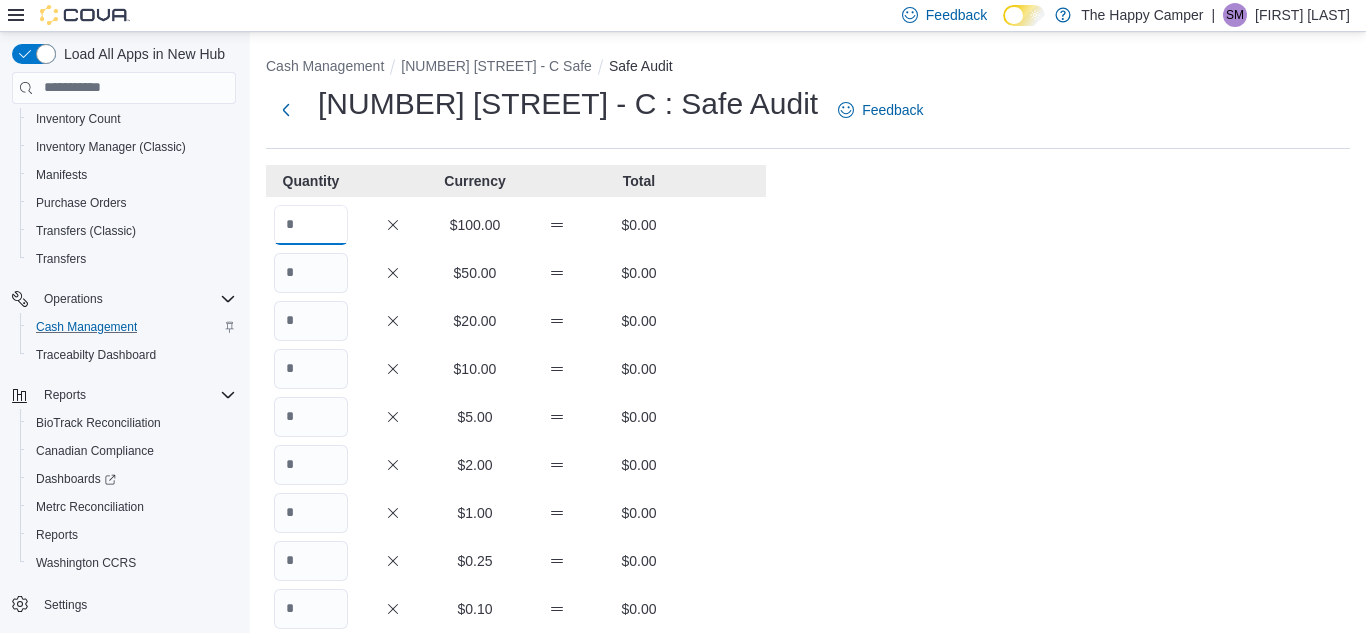 click at bounding box center (311, 225) 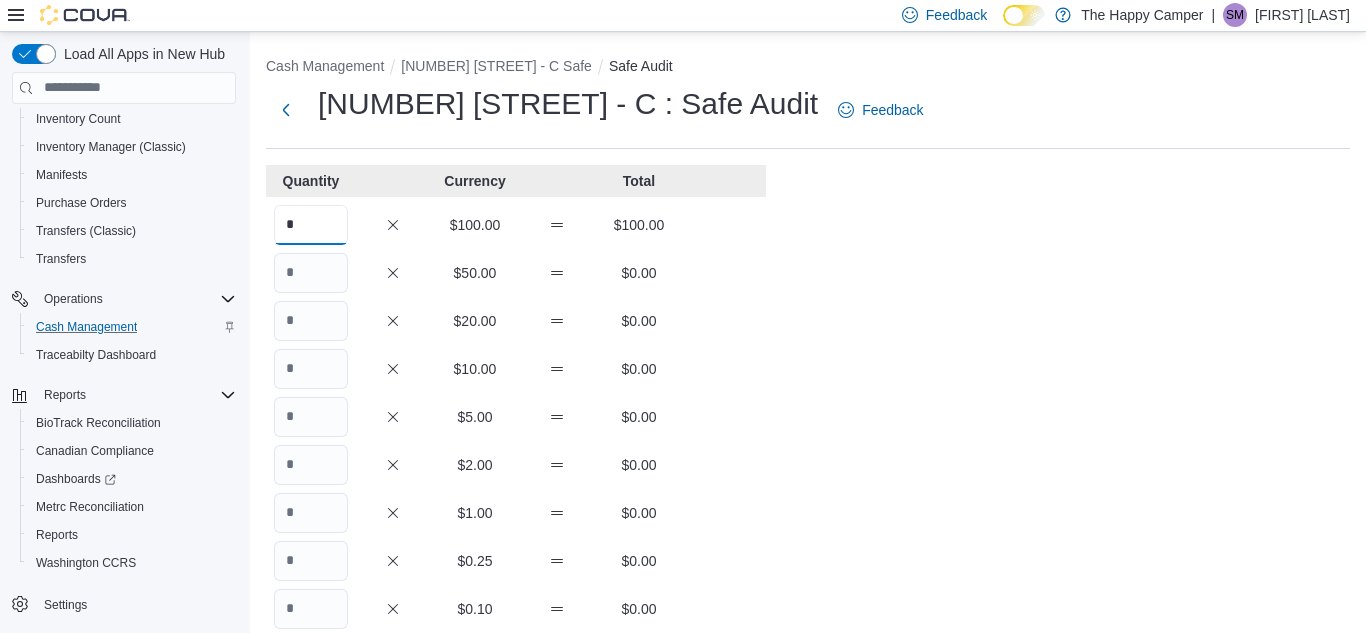 type on "*" 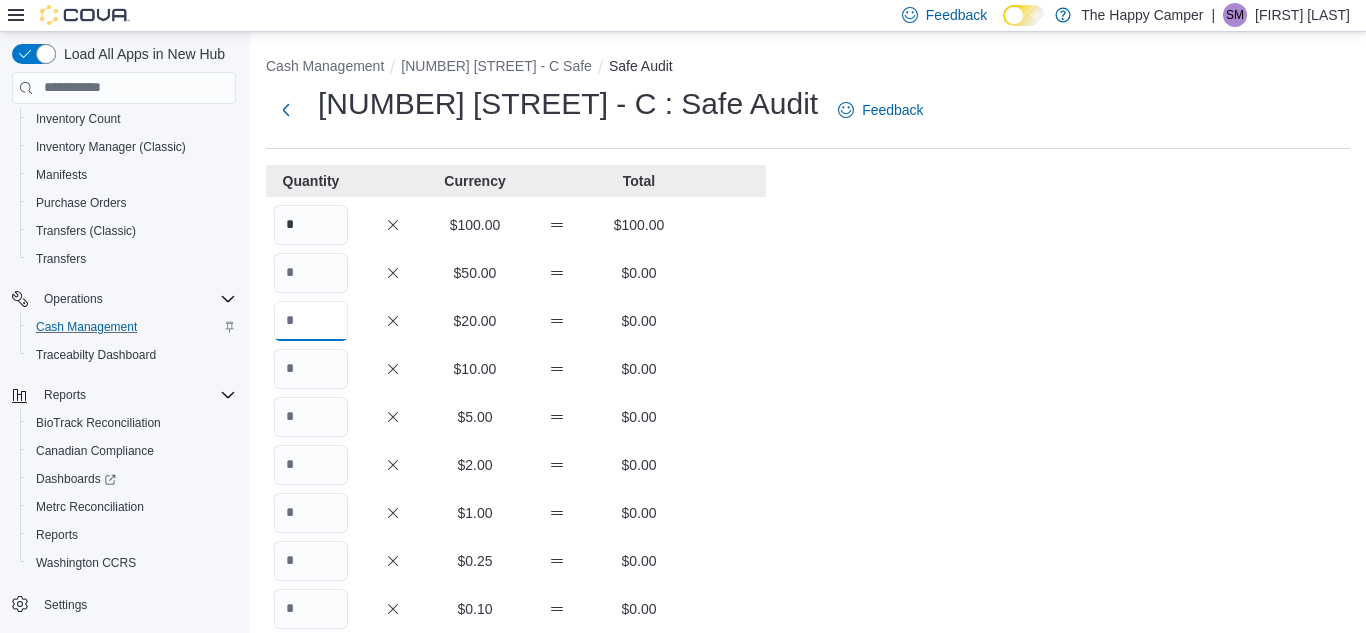 click at bounding box center (311, 321) 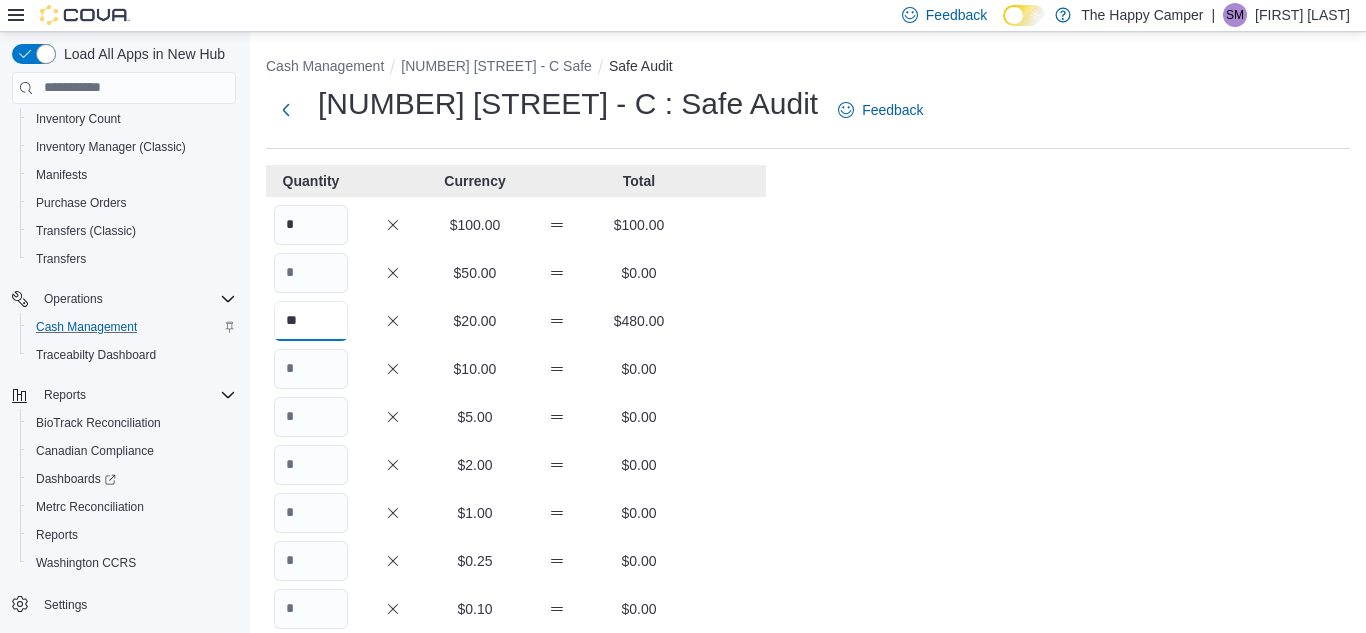 type on "**" 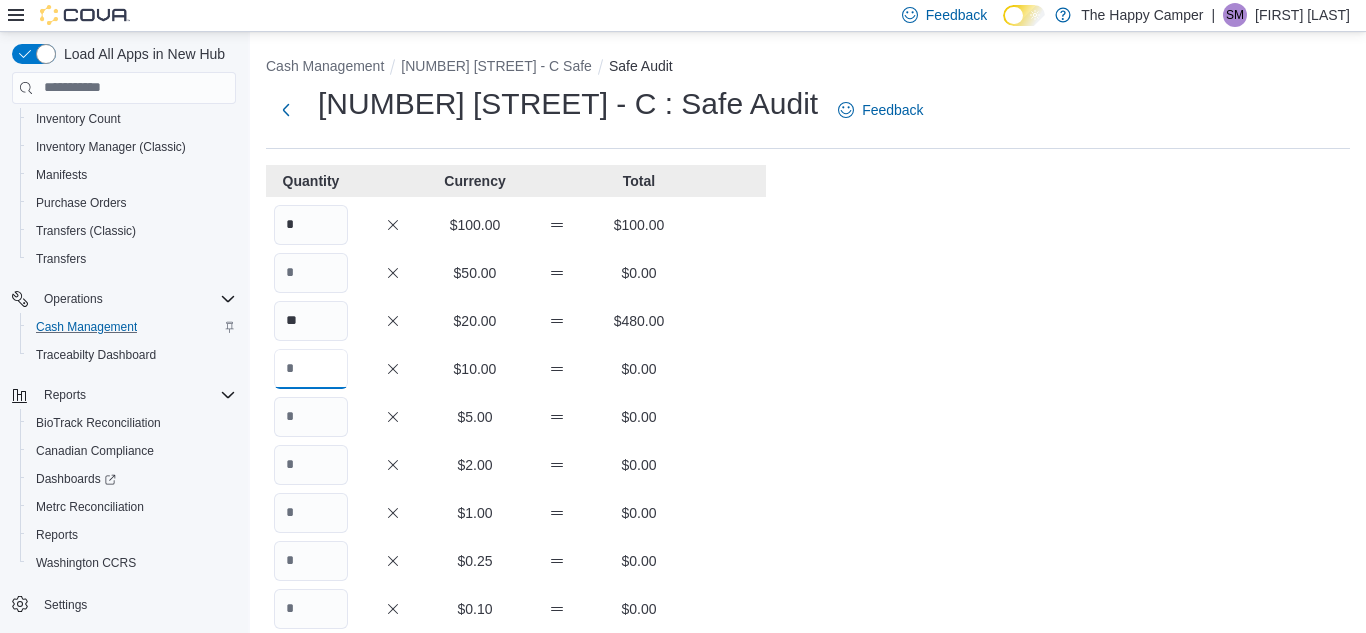 click at bounding box center (311, 369) 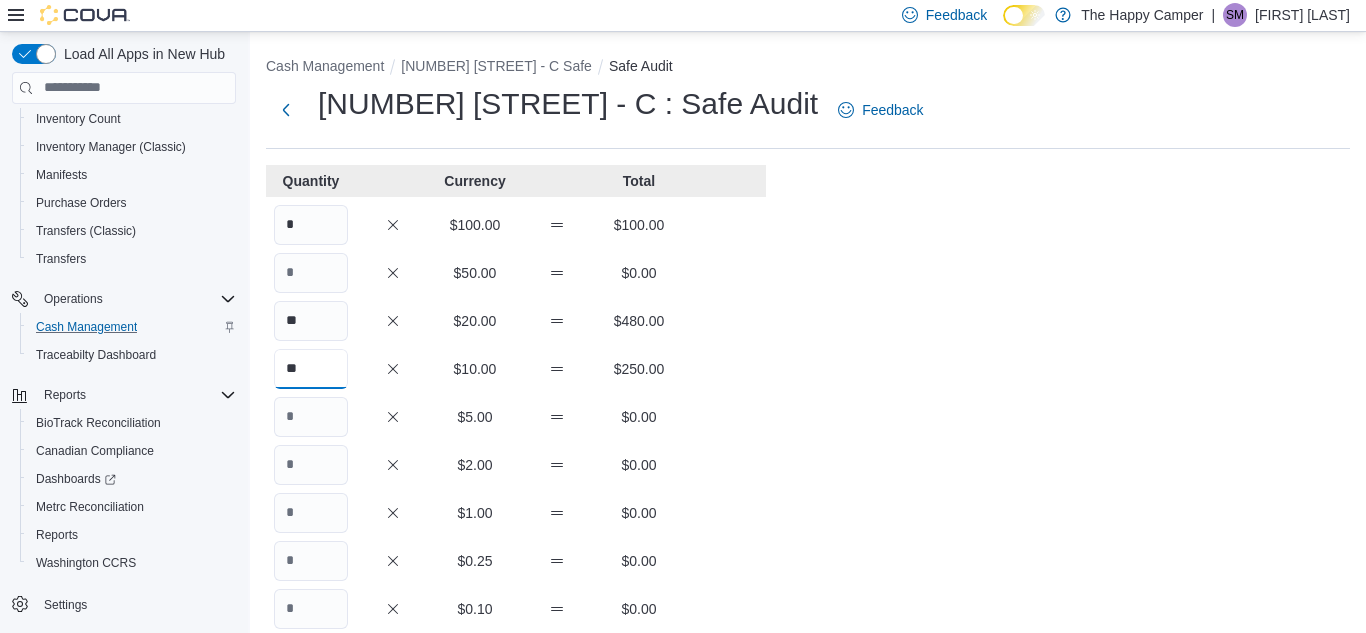 type on "**" 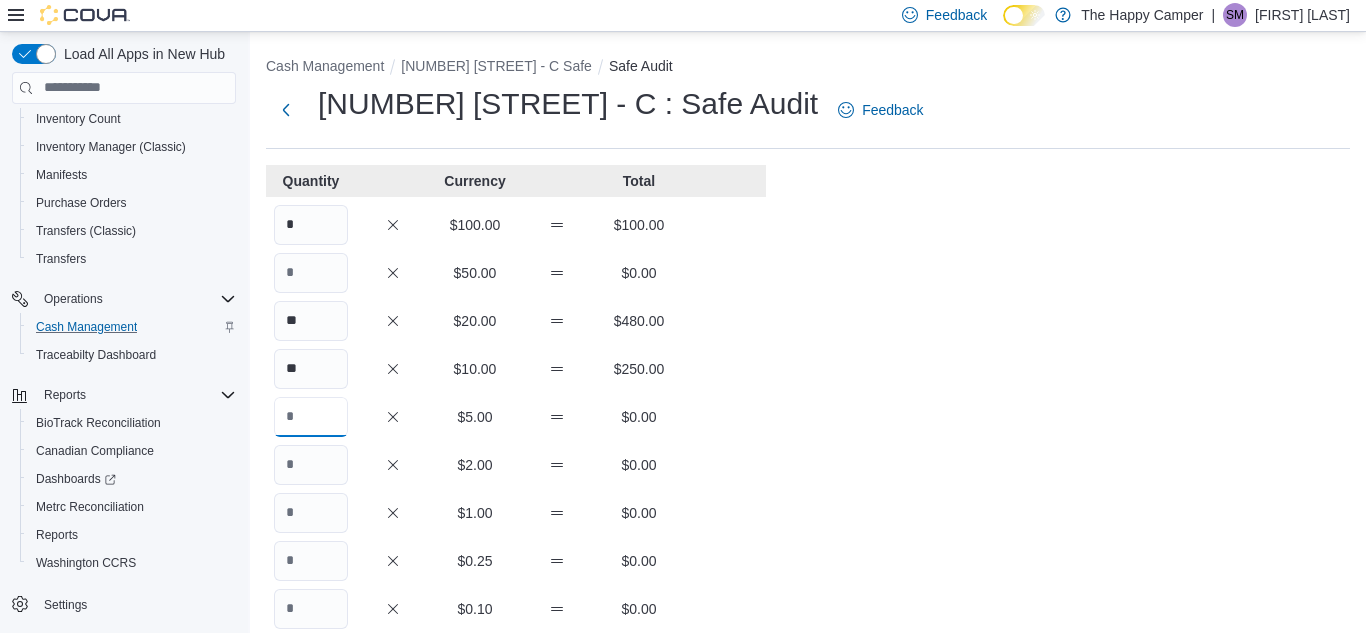 click at bounding box center [311, 417] 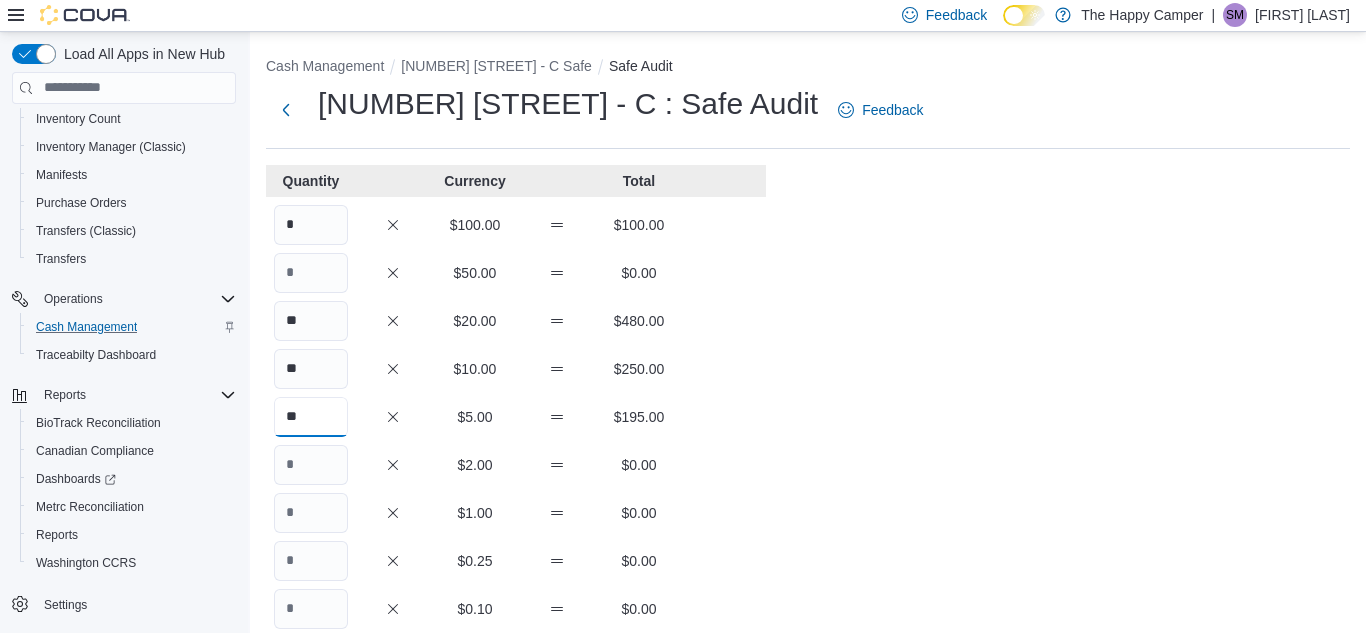 type on "**" 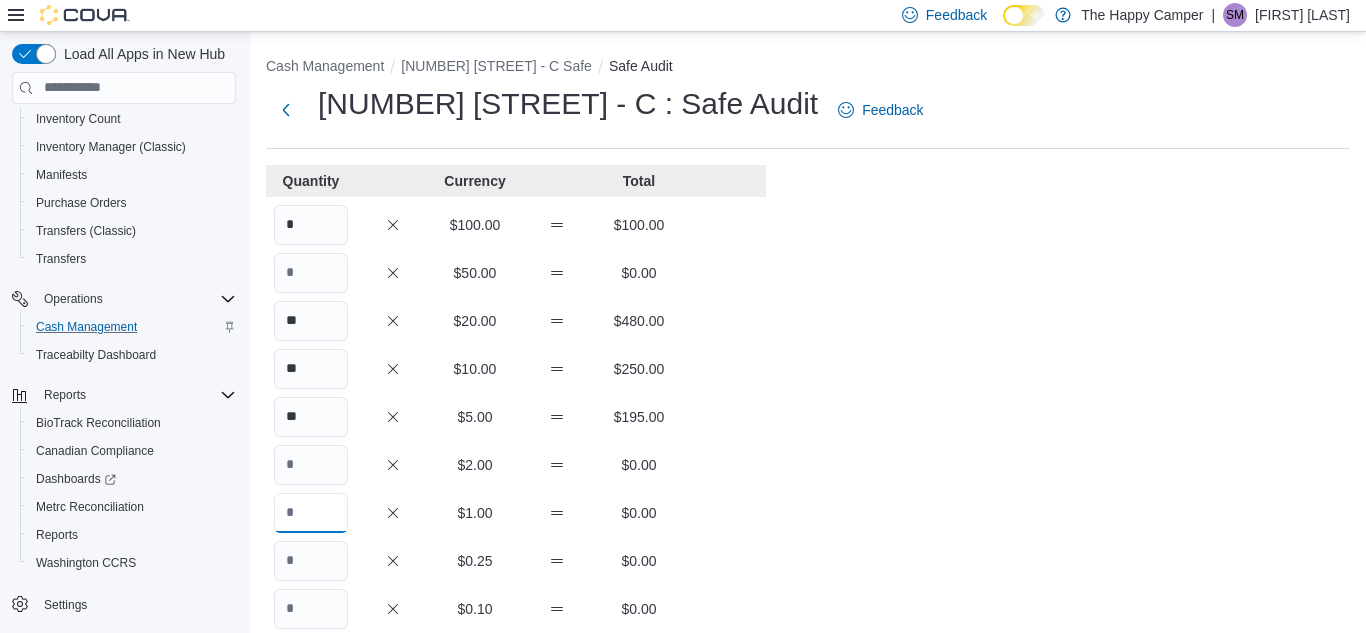 click at bounding box center (311, 513) 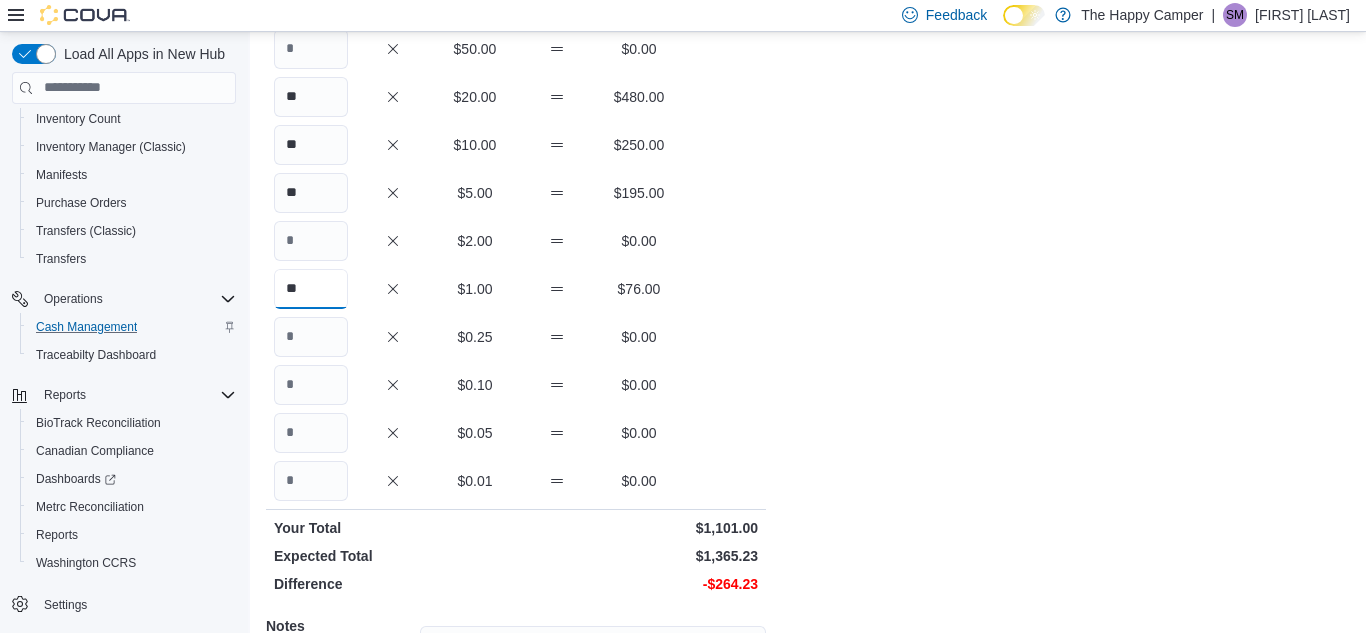 scroll, scrollTop: 225, scrollLeft: 0, axis: vertical 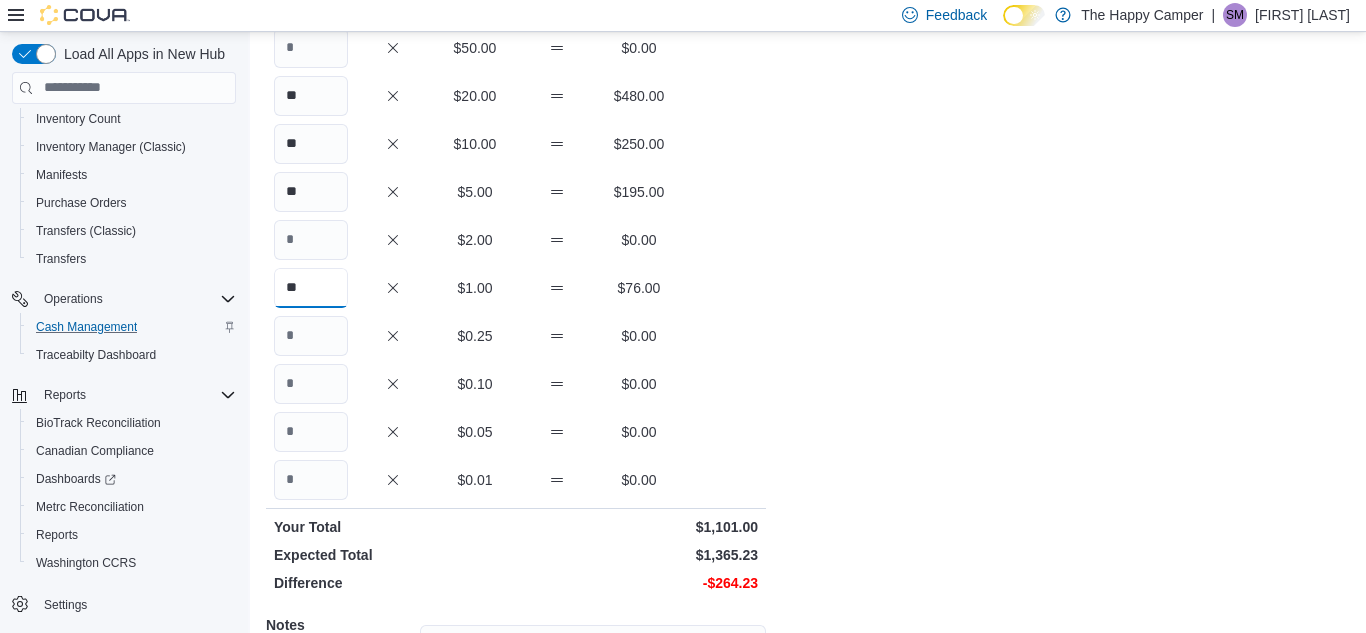 type on "**" 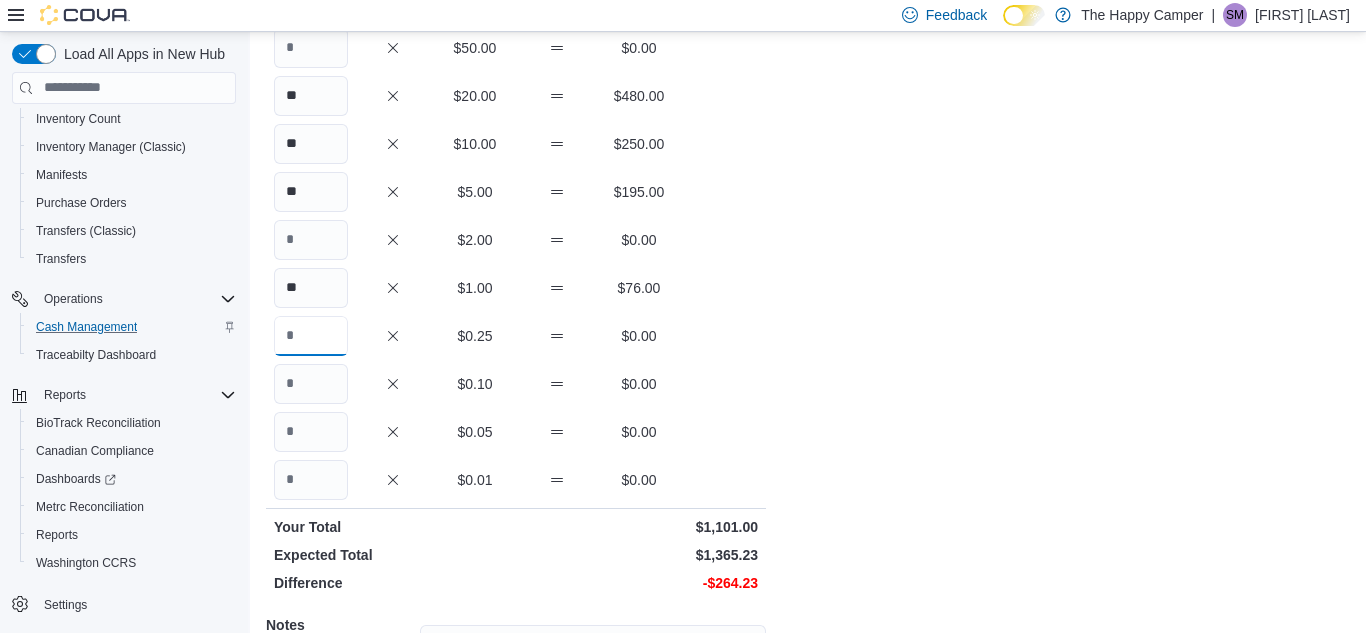 click at bounding box center [311, 336] 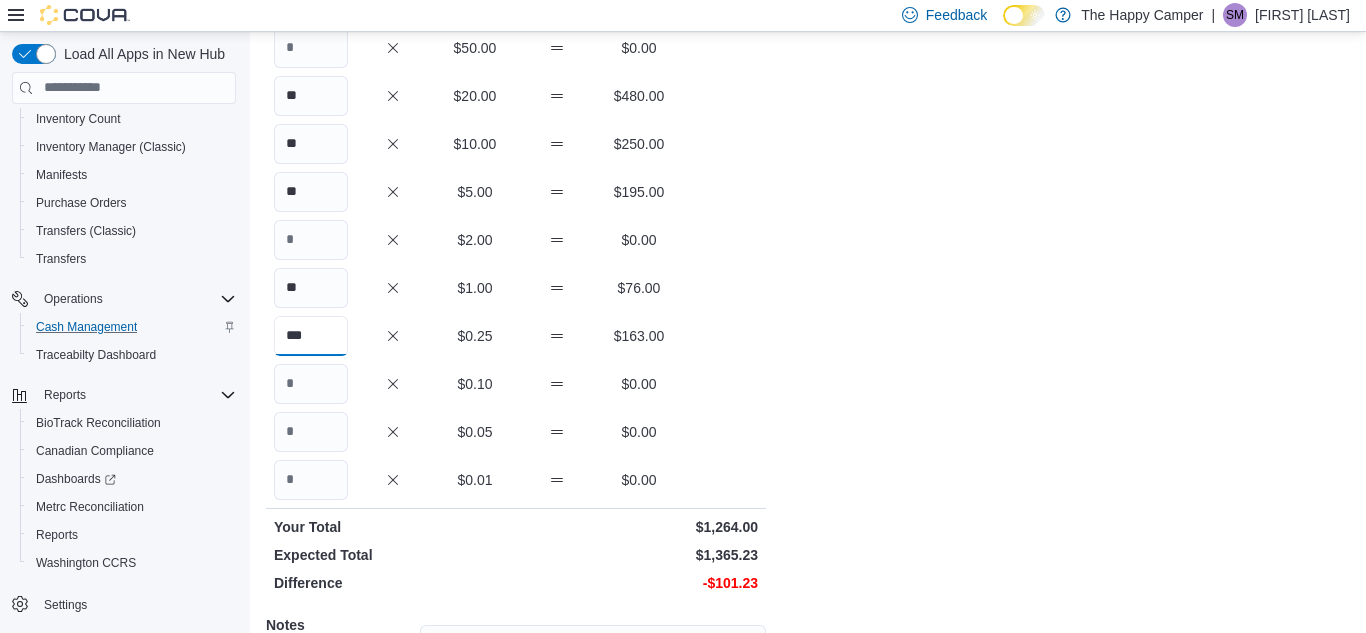 type on "***" 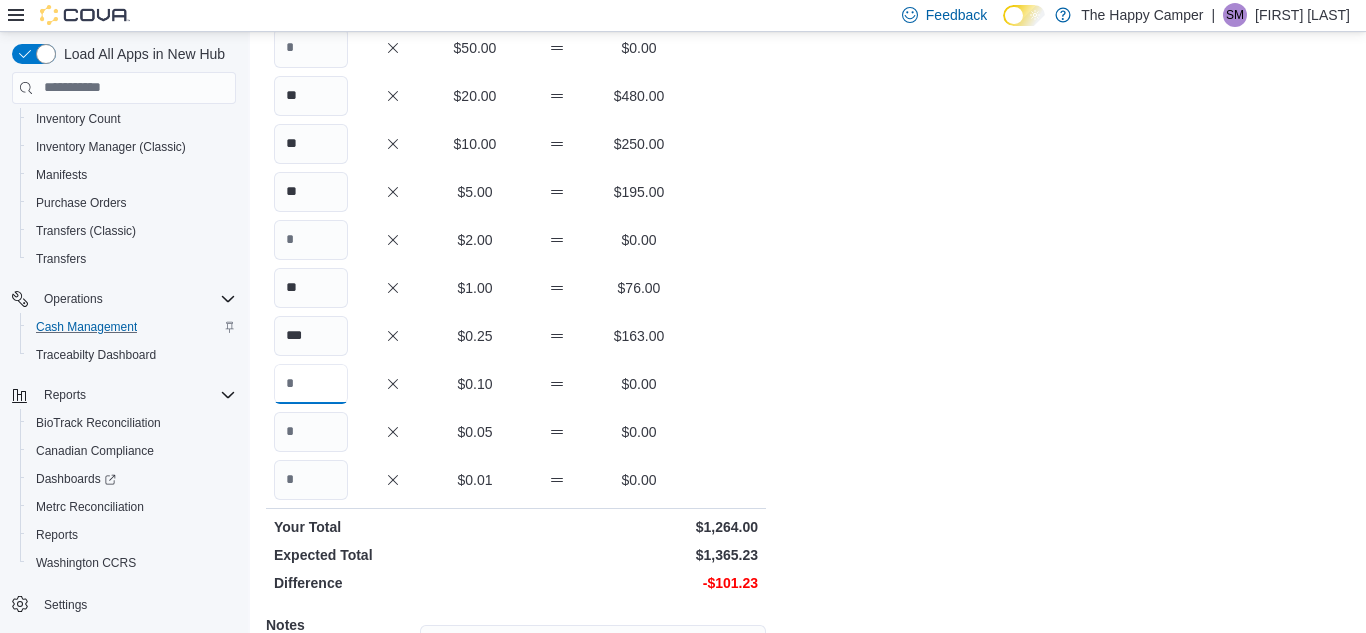 click at bounding box center (311, 384) 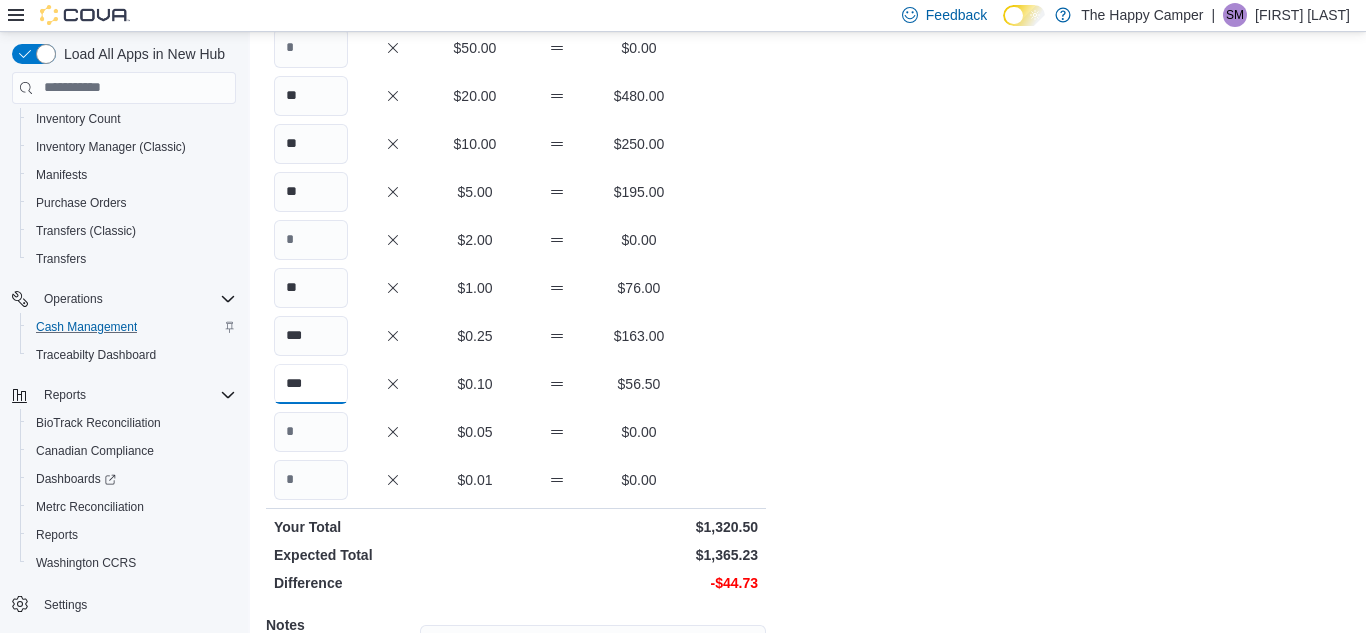 type on "***" 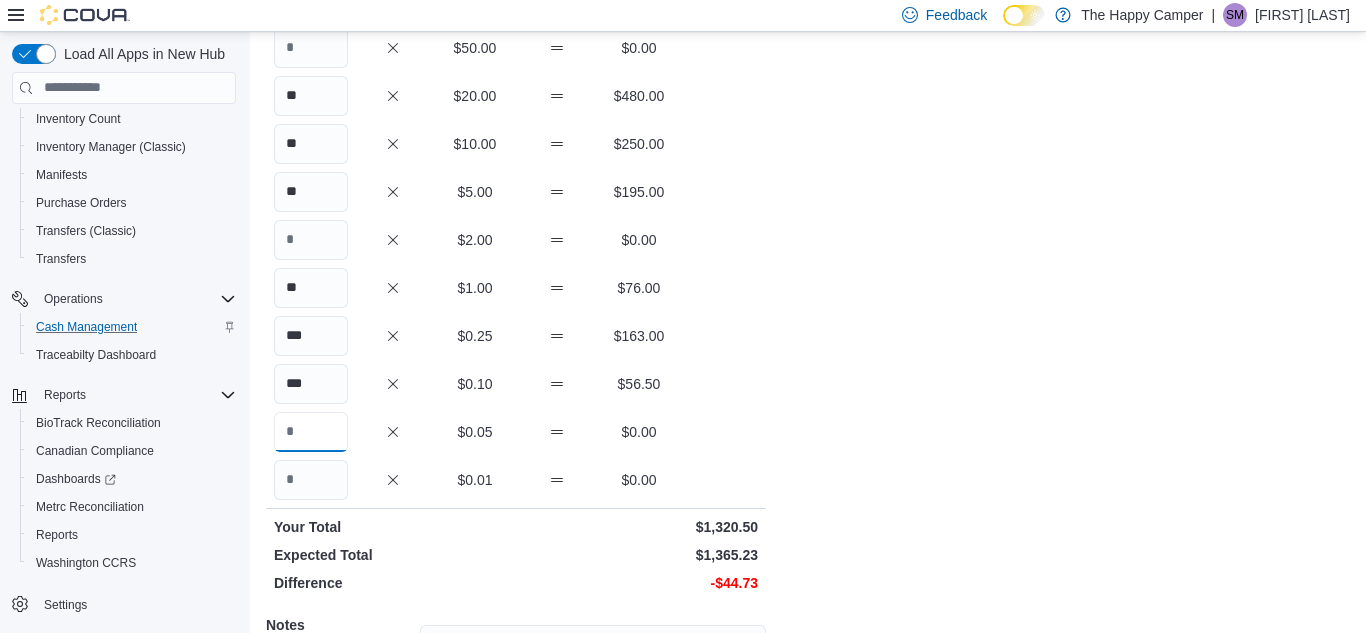 click at bounding box center [311, 432] 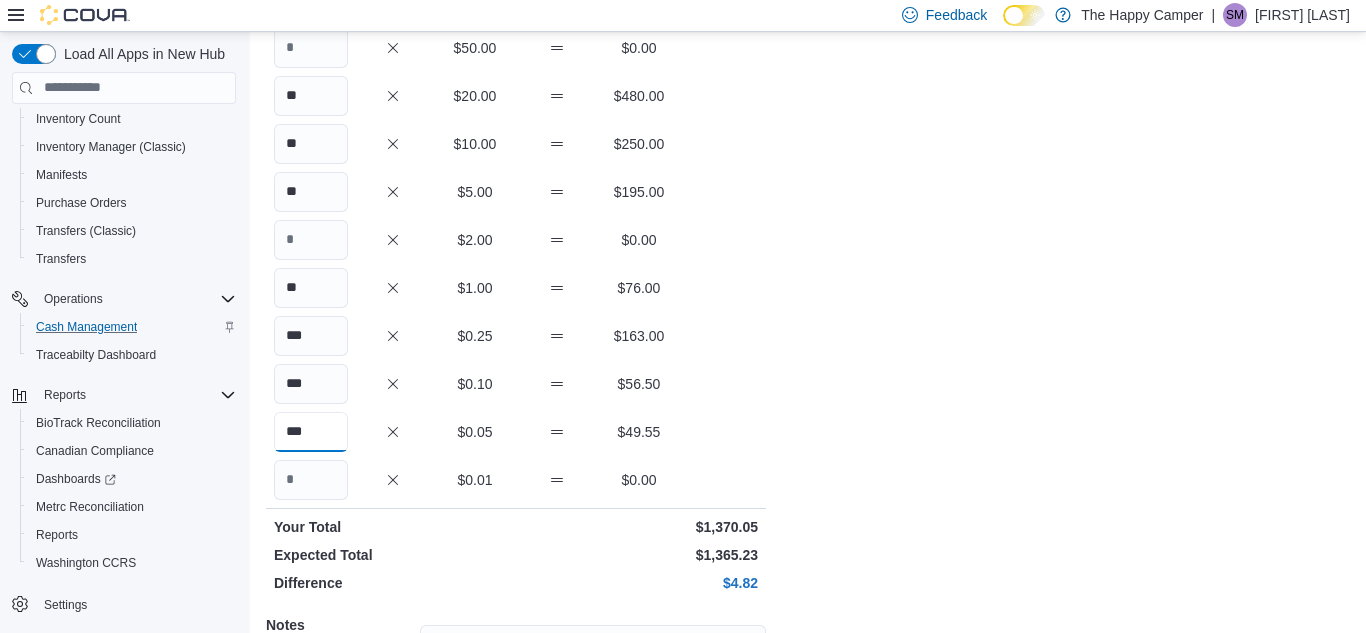 type on "***" 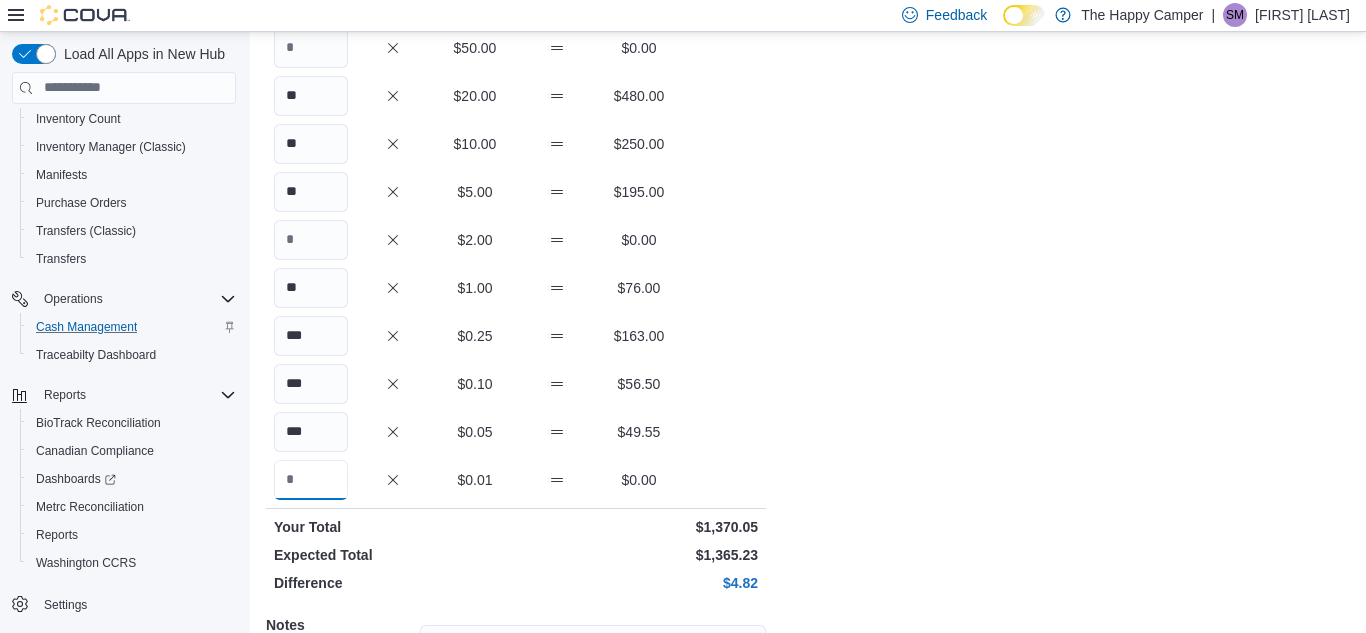 click at bounding box center [311, 480] 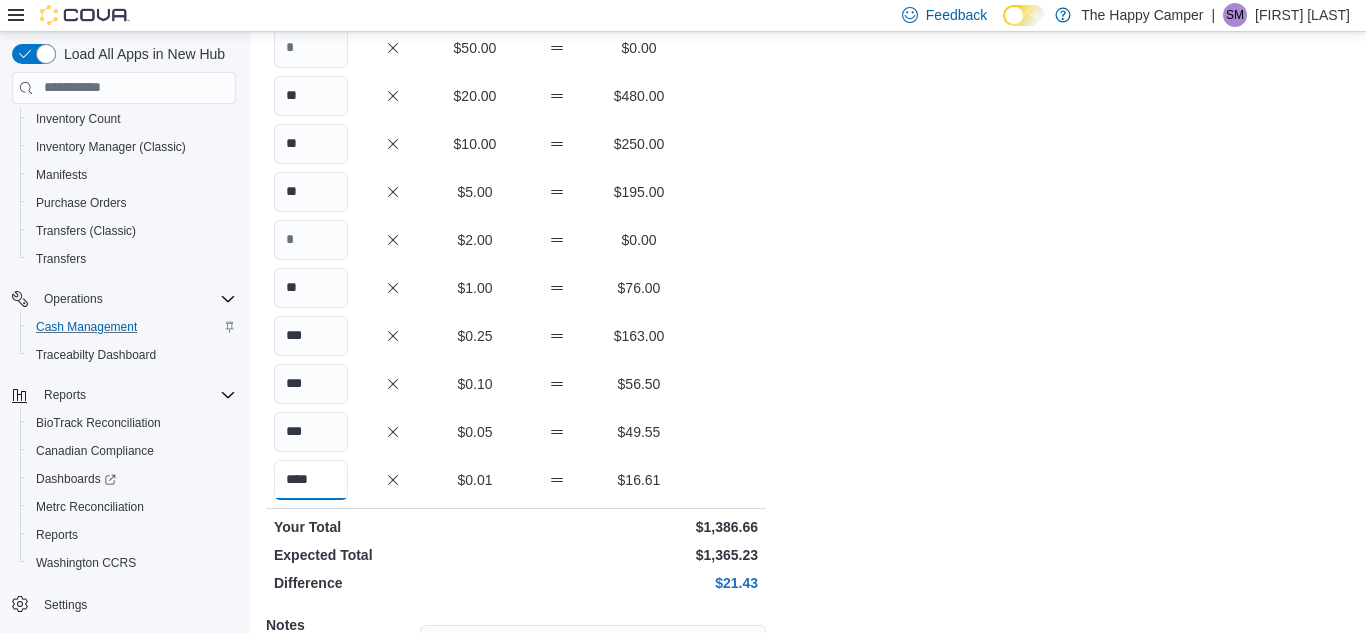 type on "****" 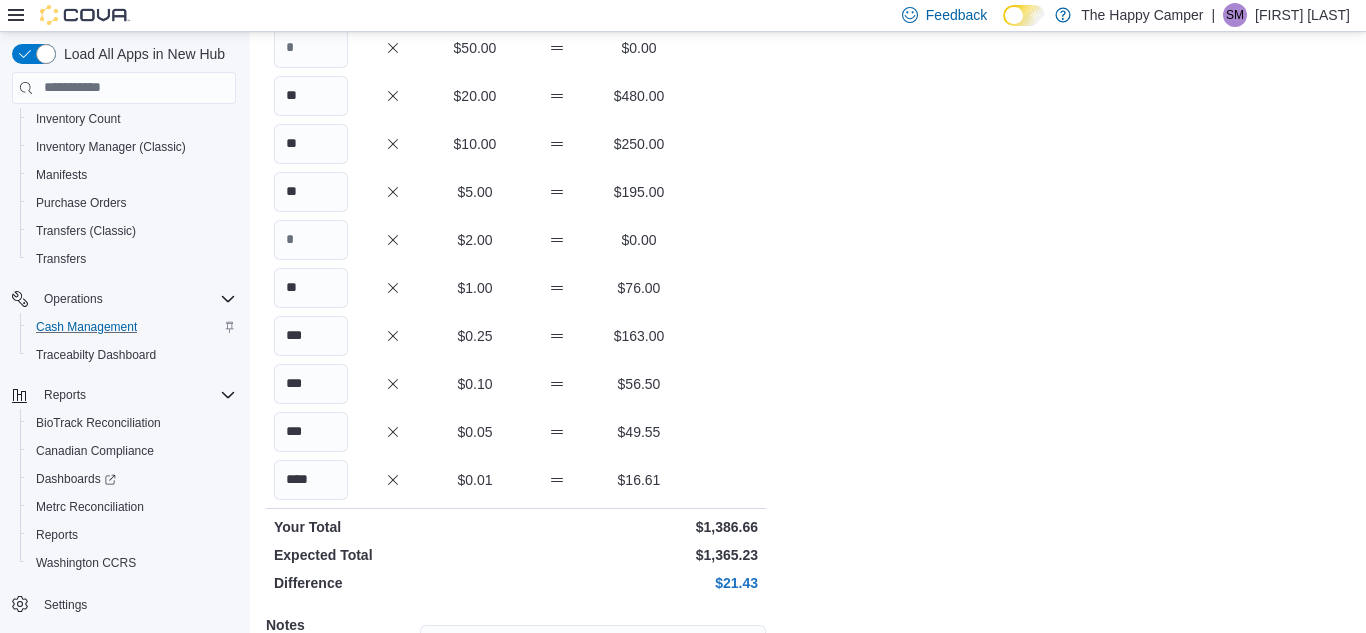 click on "Your Total" at bounding box center (393, 527) 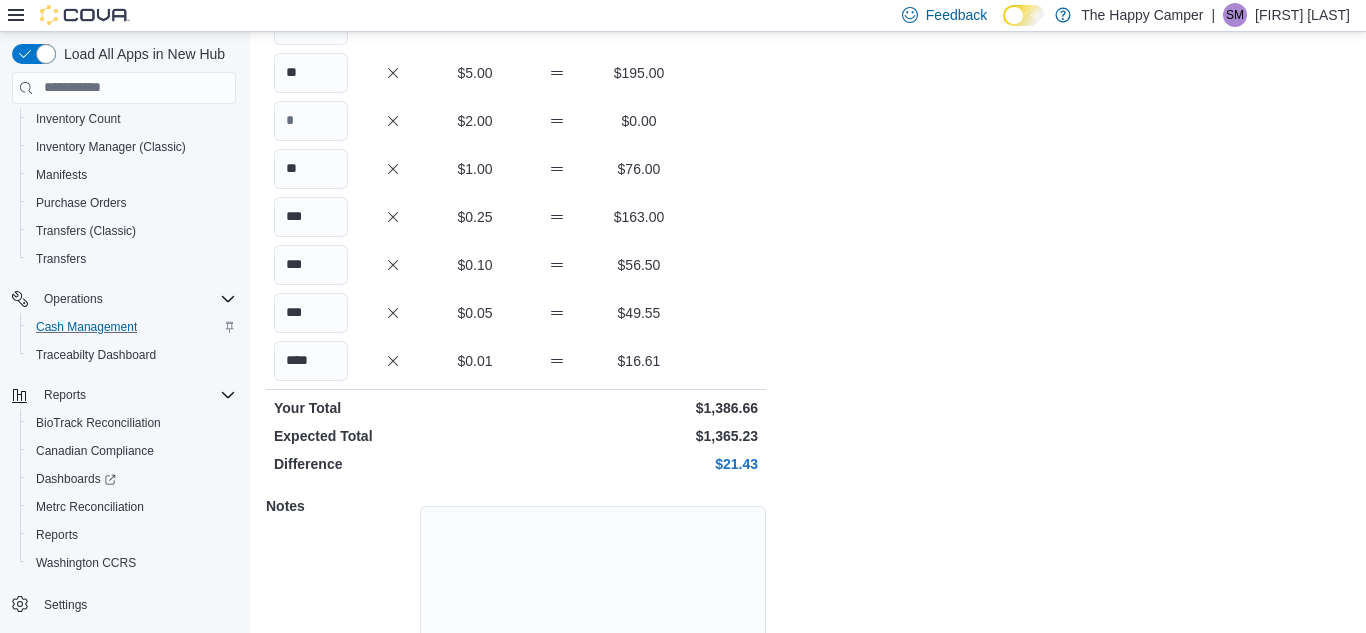 scroll, scrollTop: 442, scrollLeft: 0, axis: vertical 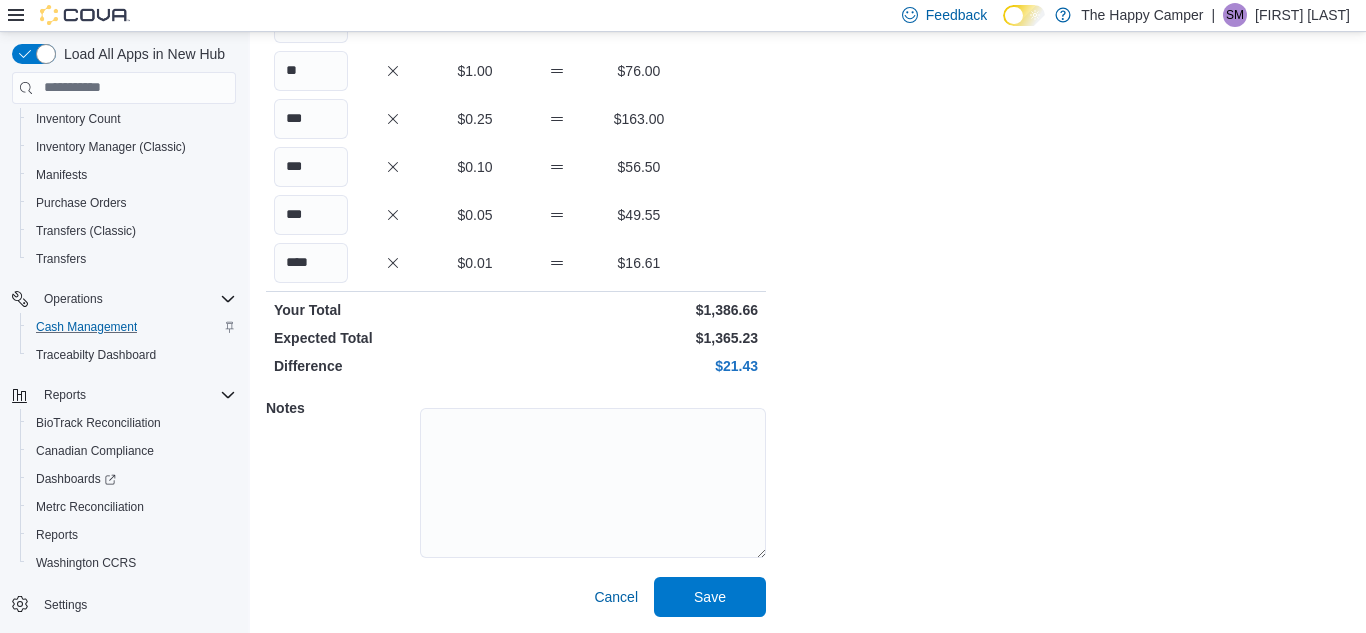 click at bounding box center (593, 480) 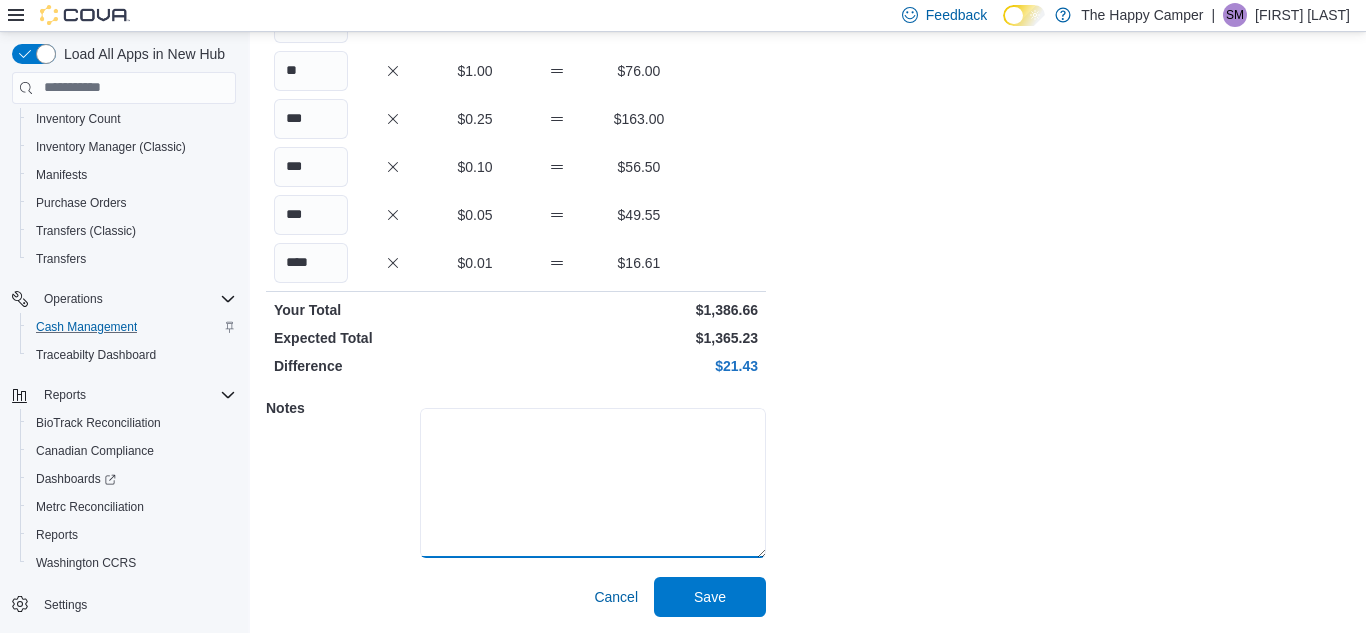 click at bounding box center (593, 483) 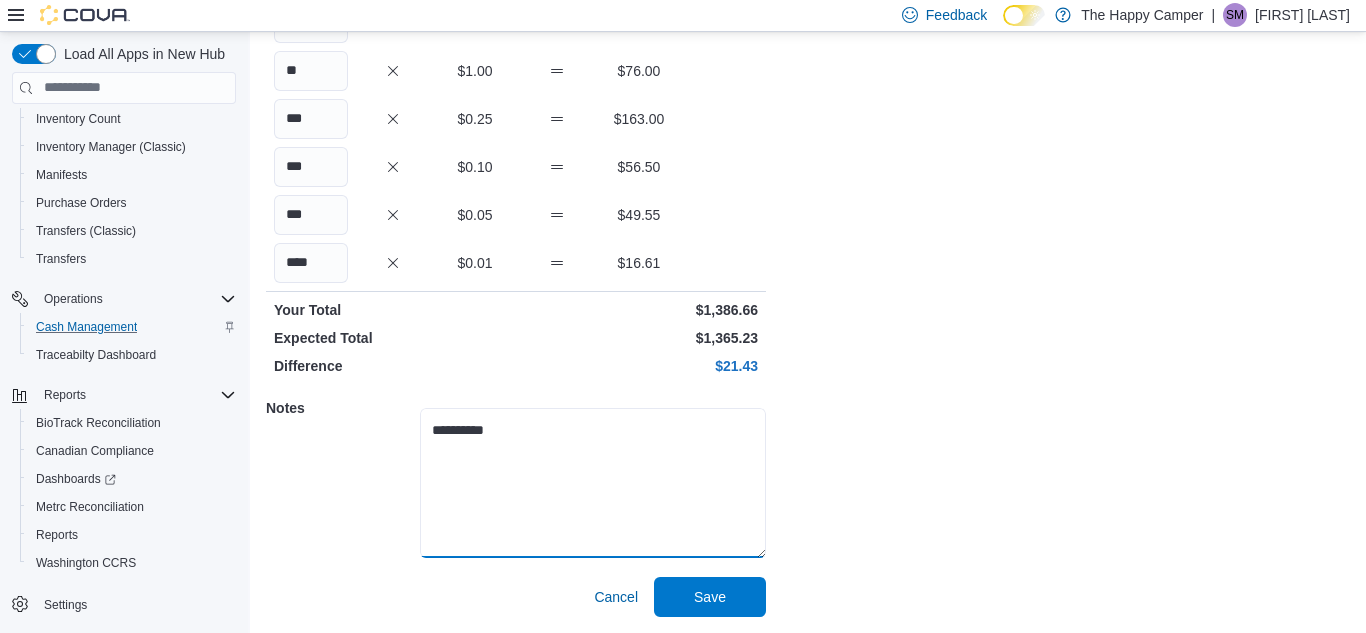 type on "**********" 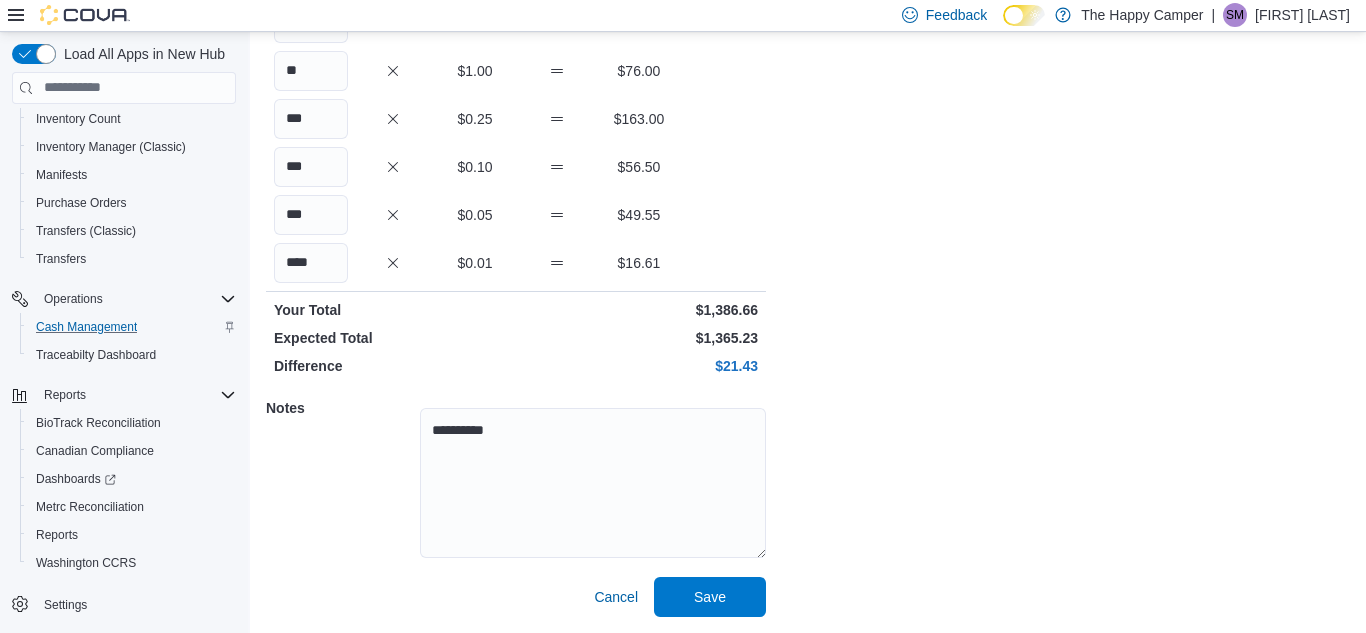 click on "**********" at bounding box center [808, 111] 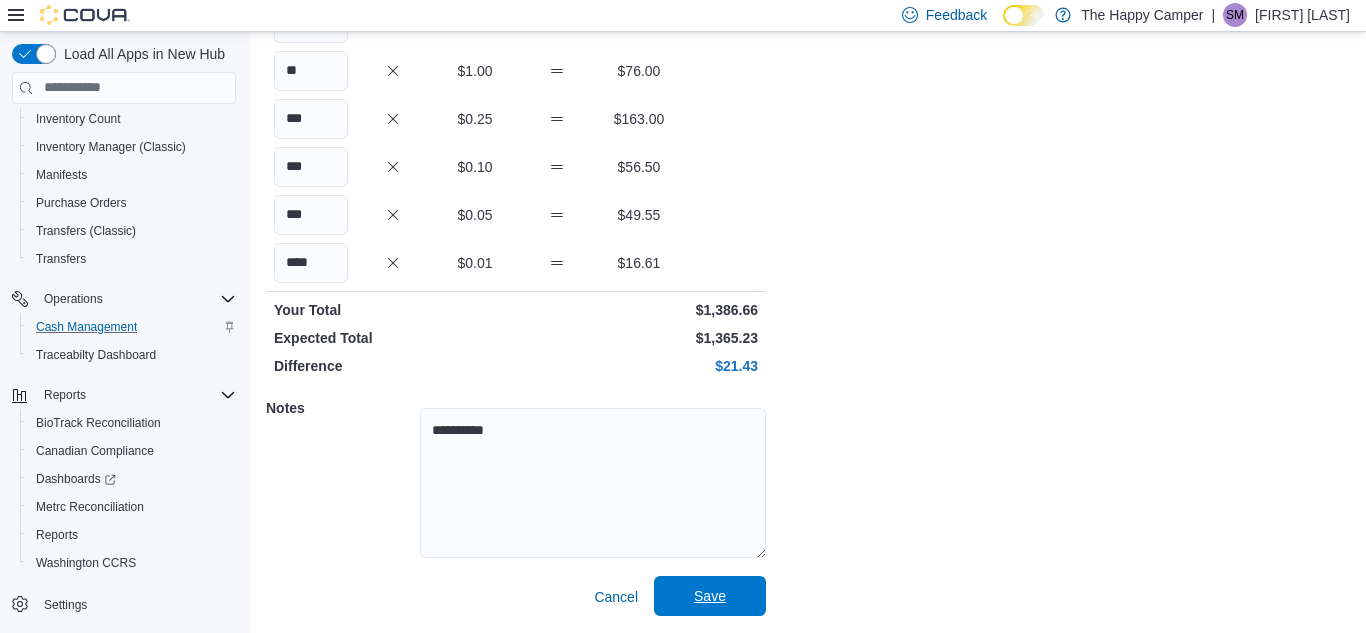 click on "Save" at bounding box center [710, 596] 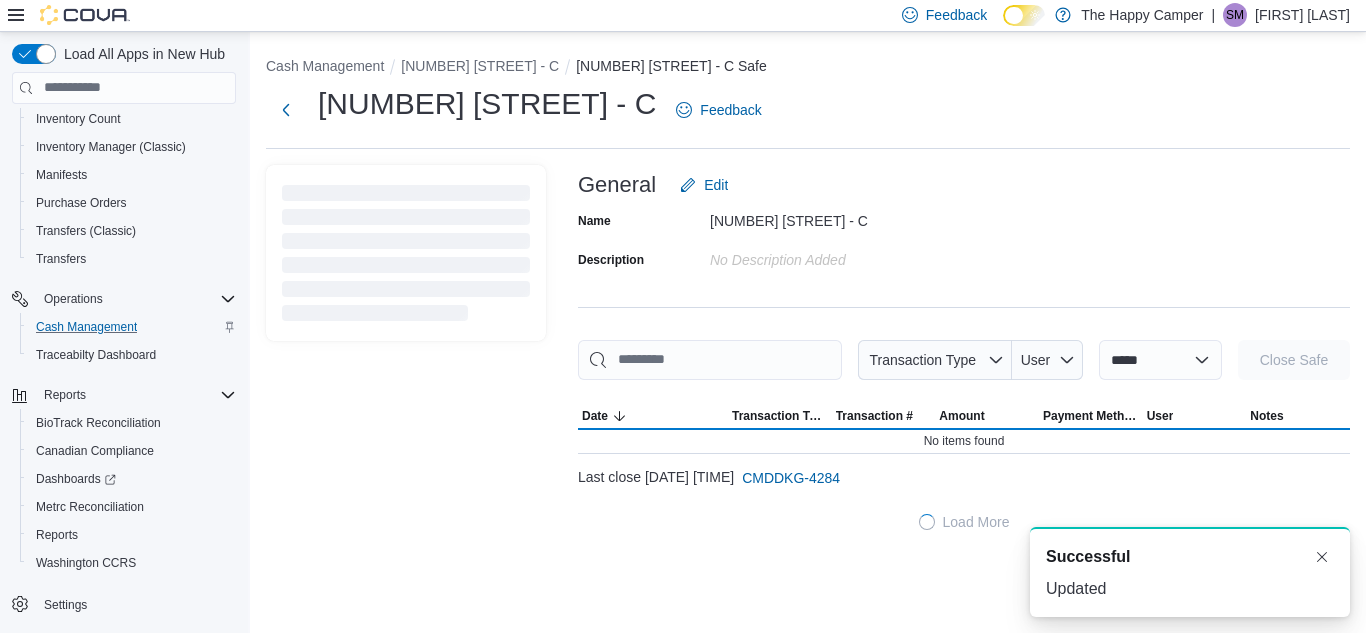 scroll, scrollTop: 0, scrollLeft: 0, axis: both 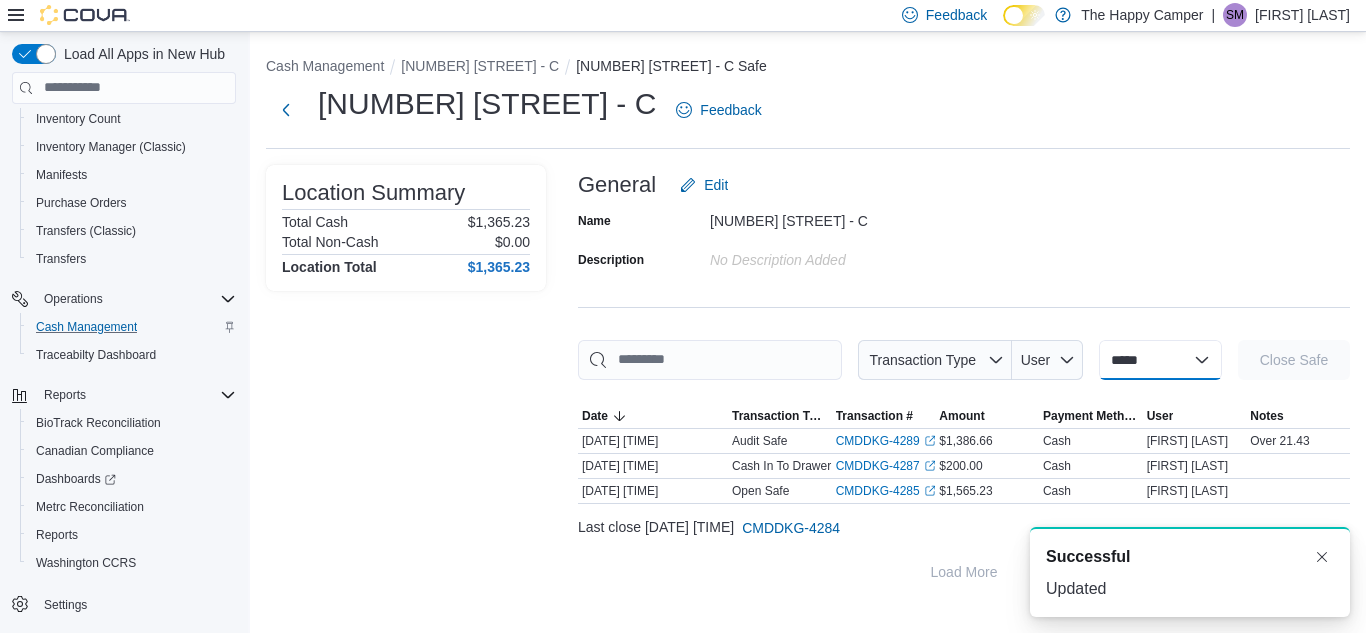 click on "**********" at bounding box center [1160, 360] 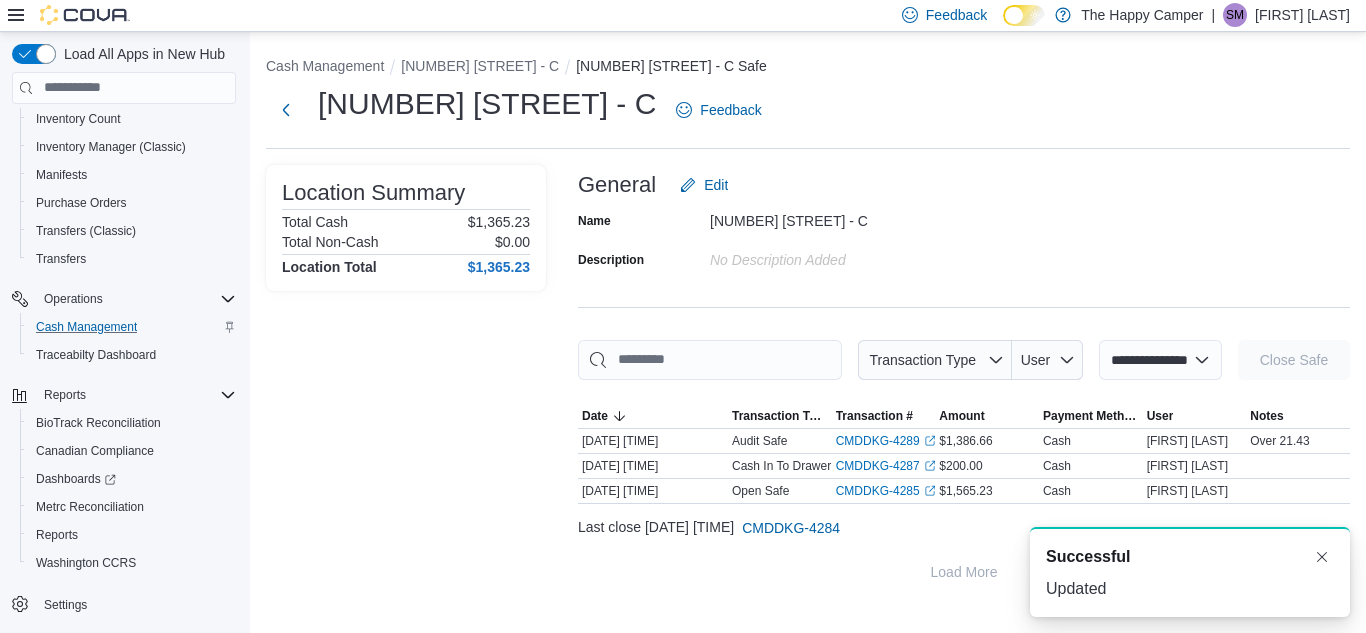 click on "**********" at bounding box center [1160, 360] 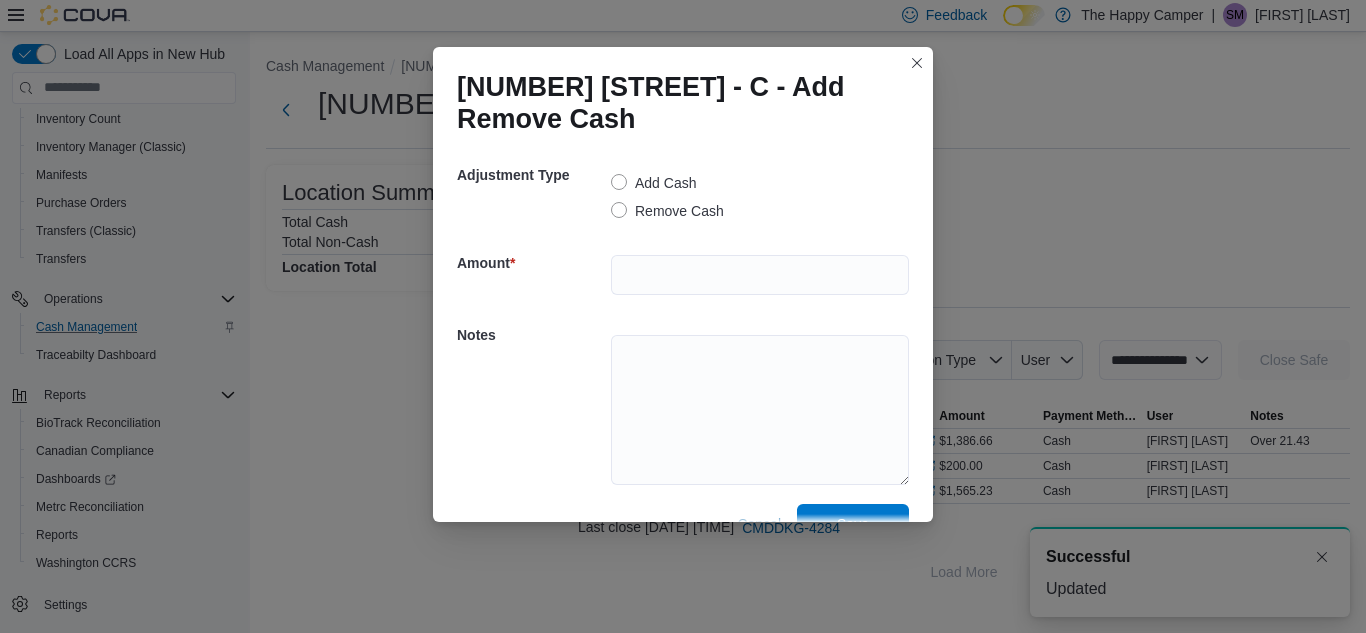 click on "Remove Cash" at bounding box center (667, 211) 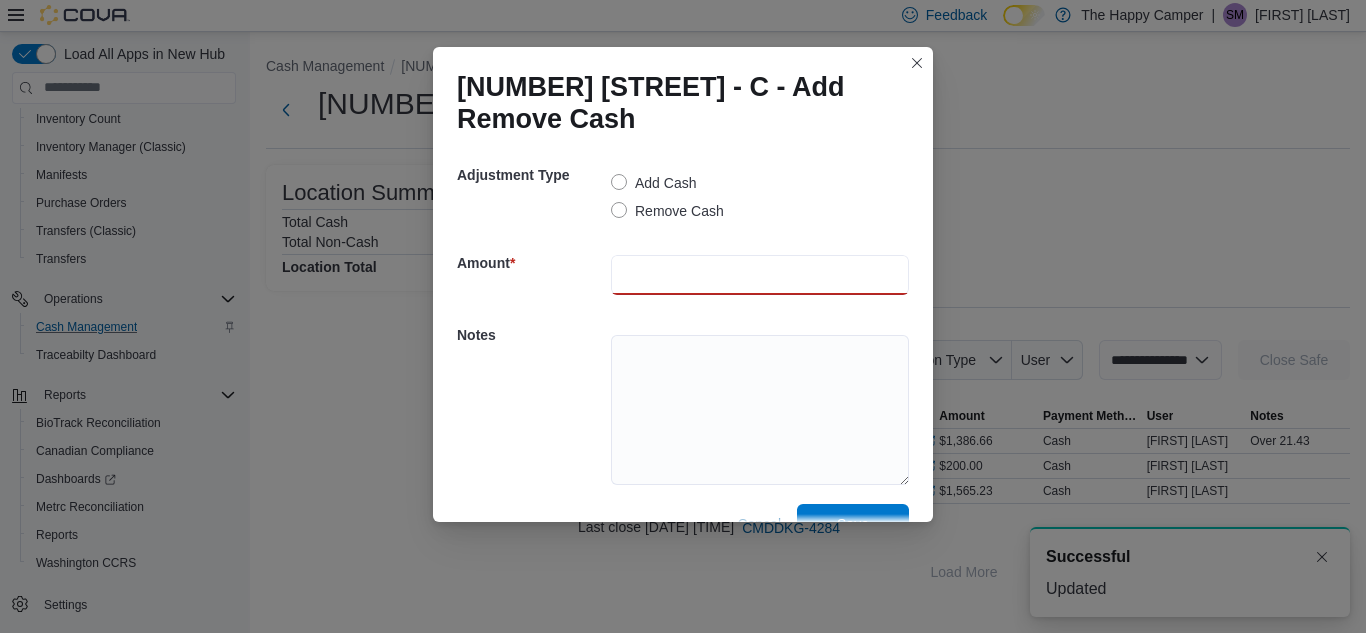 click at bounding box center (760, 275) 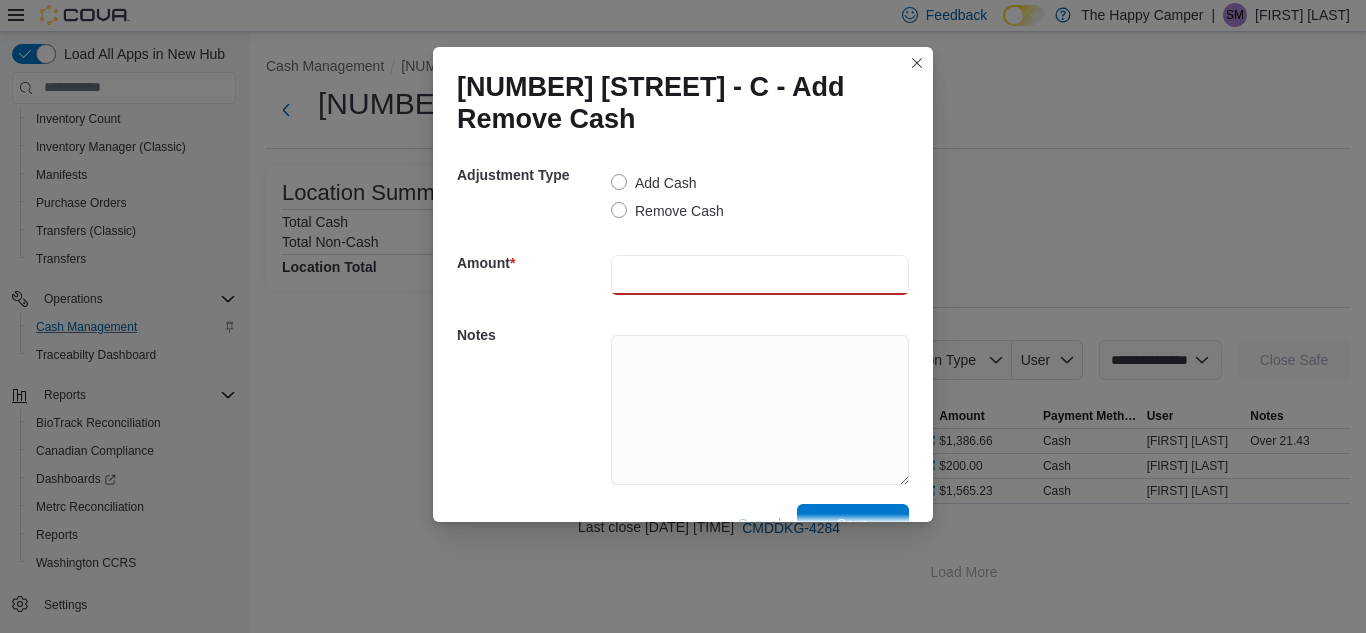 type on "*****" 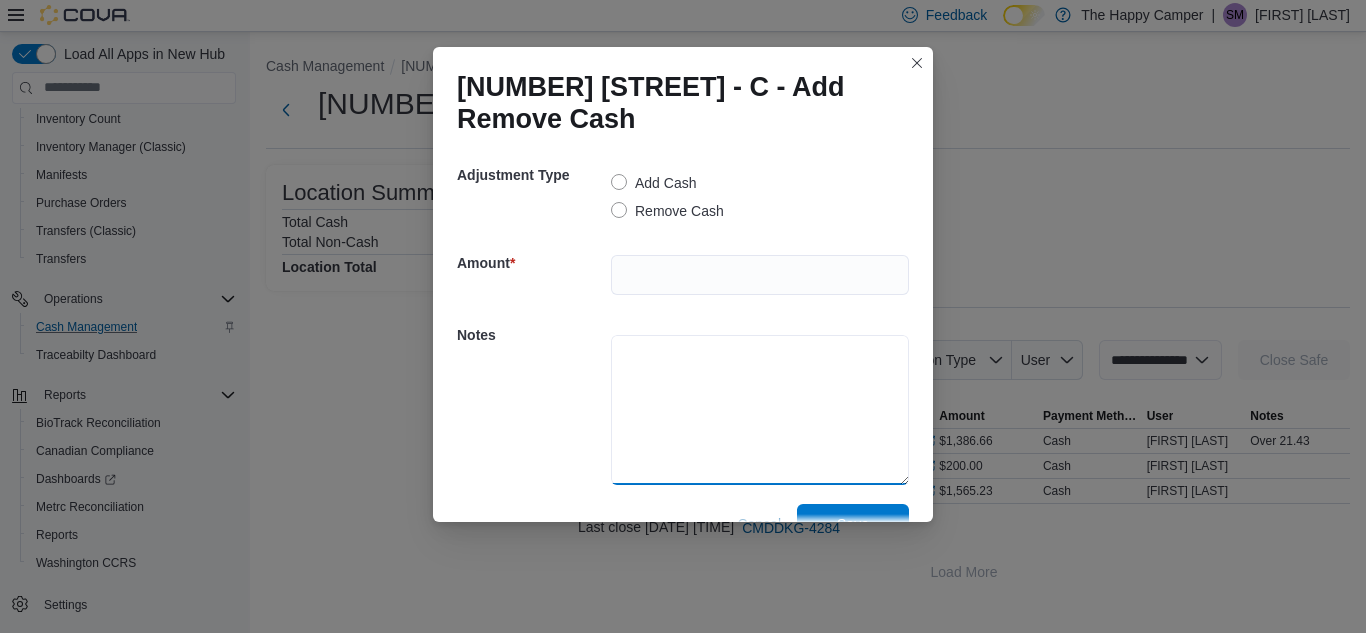 click at bounding box center (760, 410) 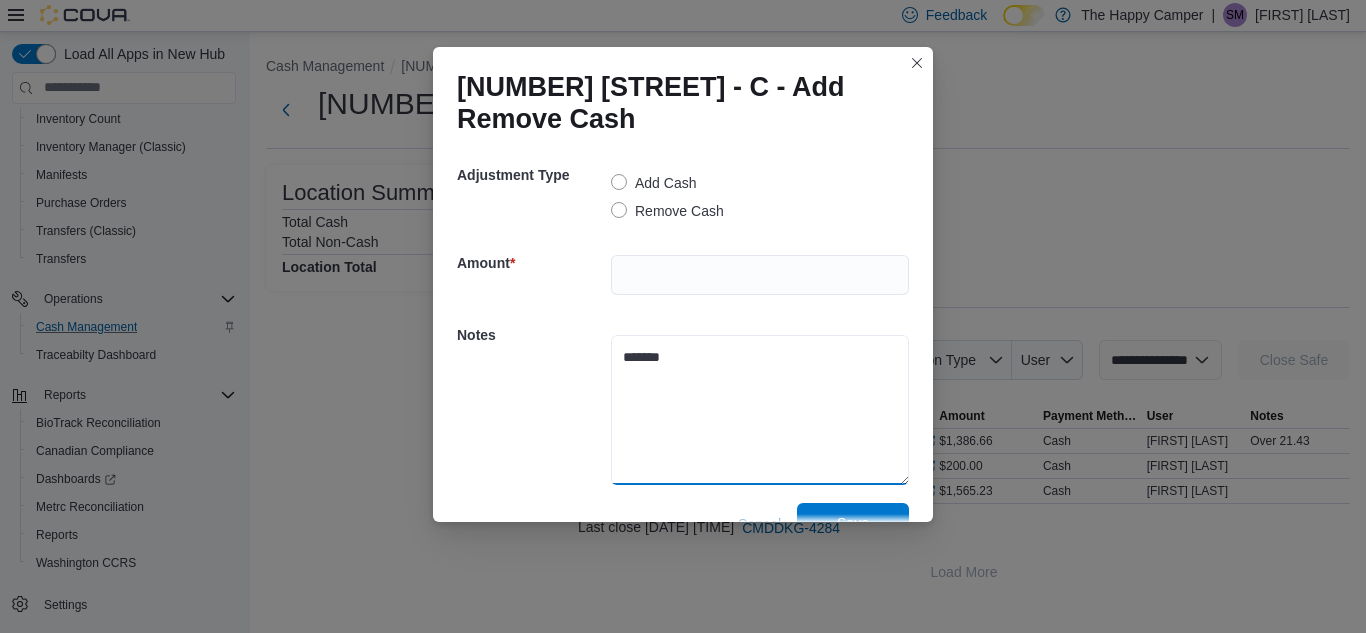 type on "*******" 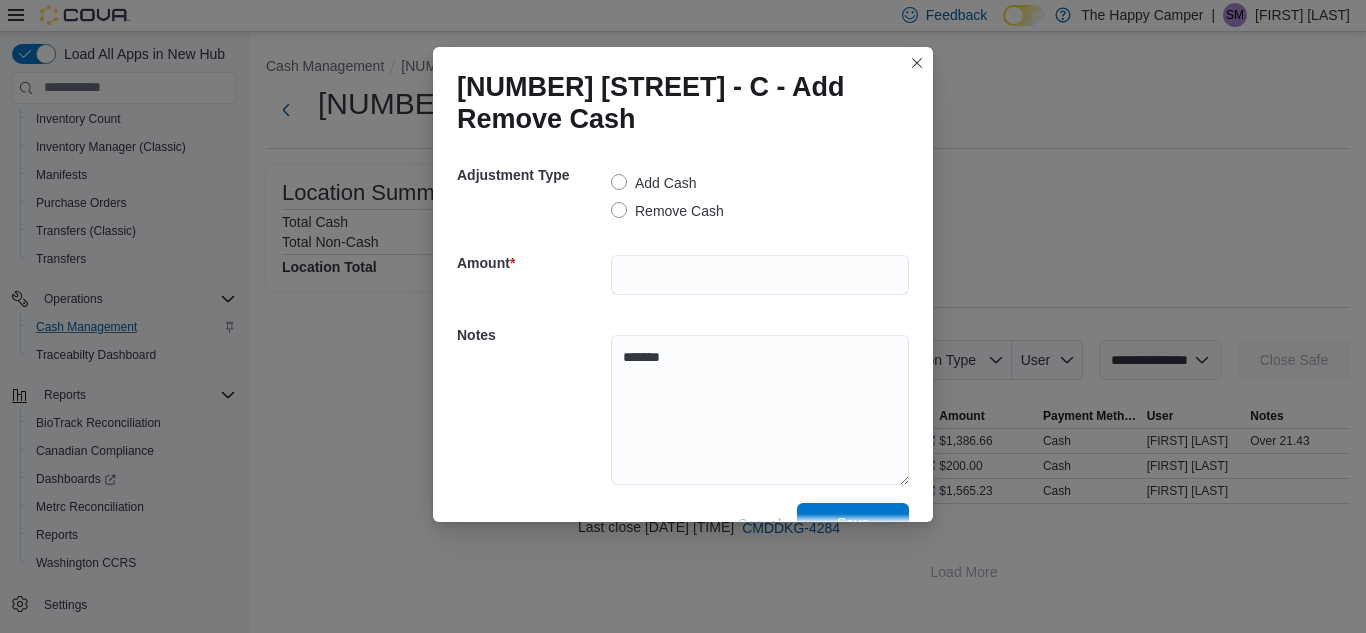click on "Save" at bounding box center (853, 523) 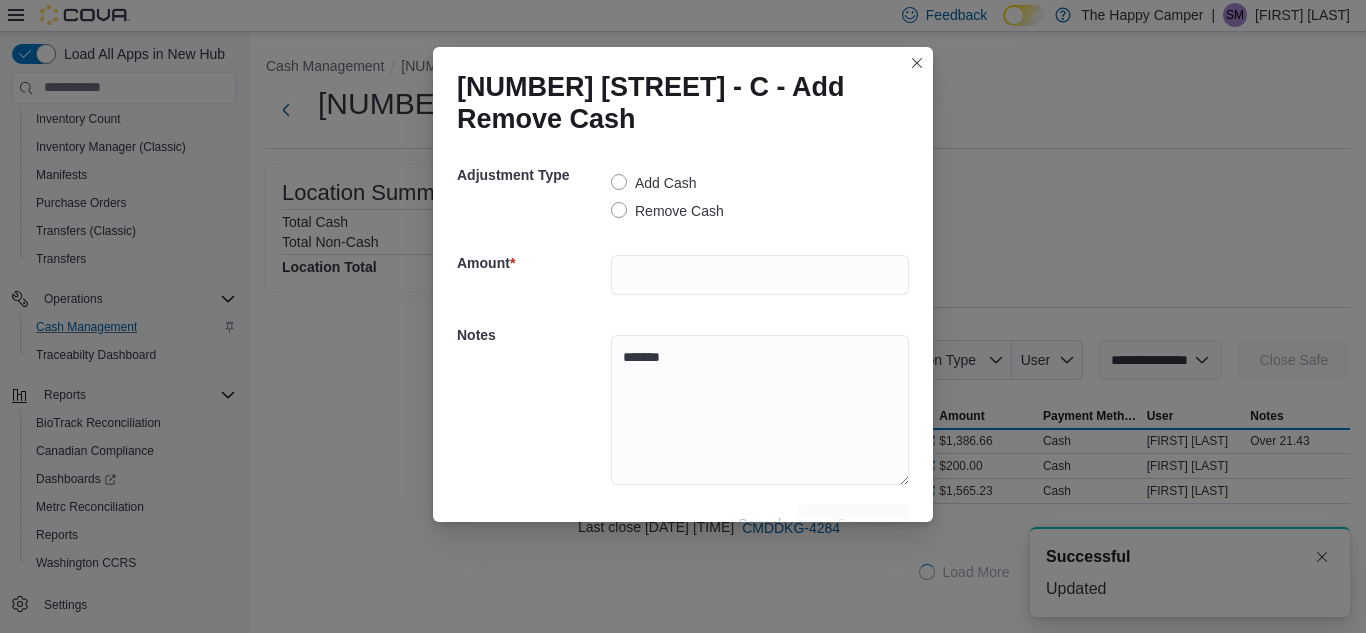 scroll, scrollTop: 0, scrollLeft: 0, axis: both 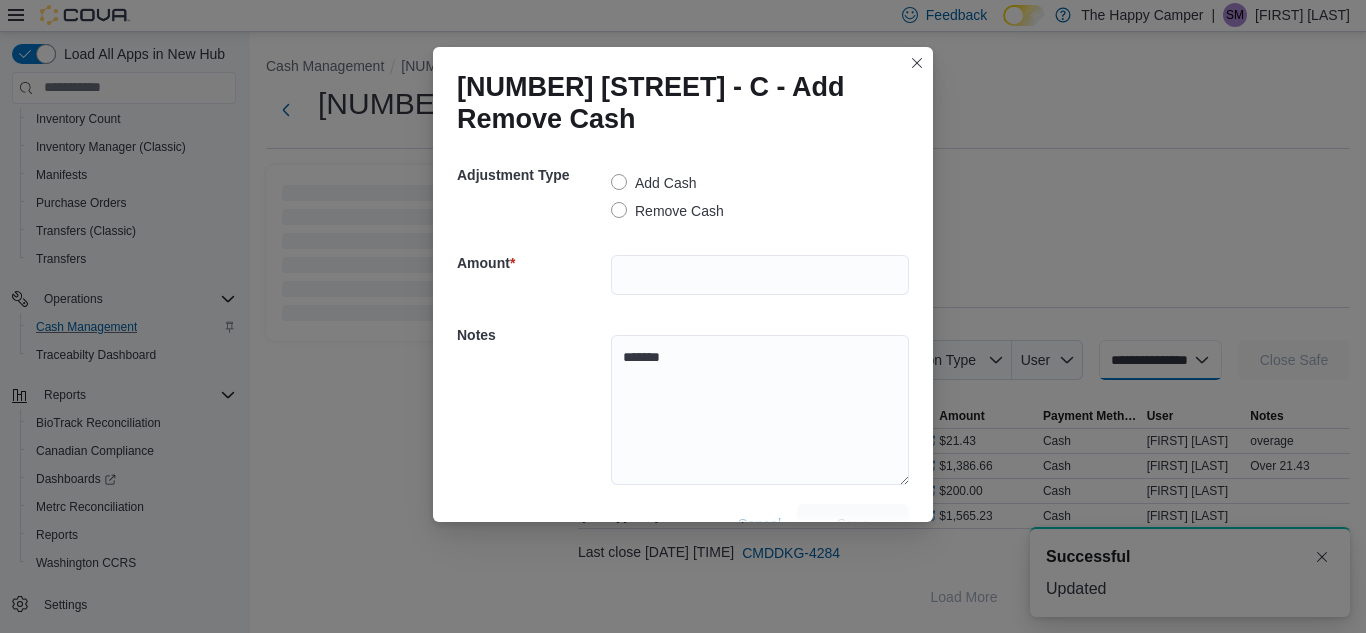 select 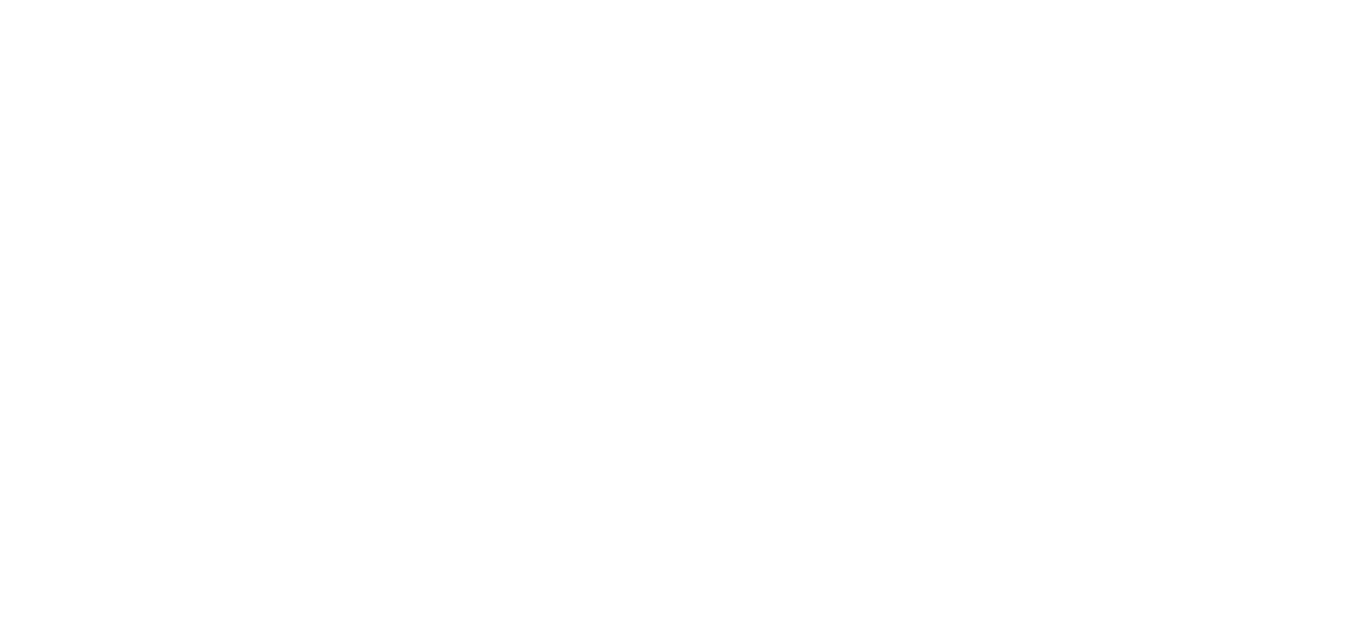 scroll, scrollTop: 0, scrollLeft: 0, axis: both 